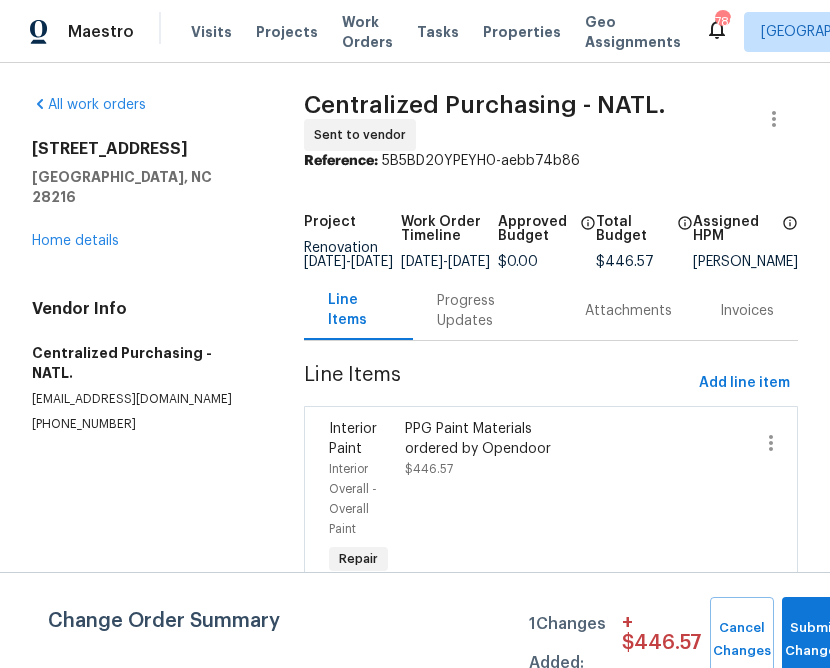 scroll, scrollTop: 0, scrollLeft: 0, axis: both 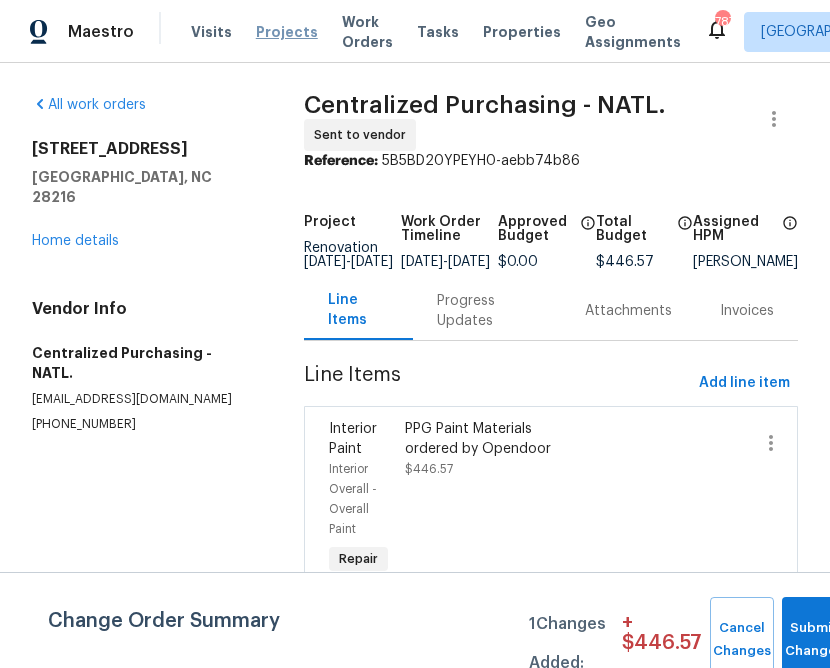 click on "Projects" at bounding box center [287, 32] 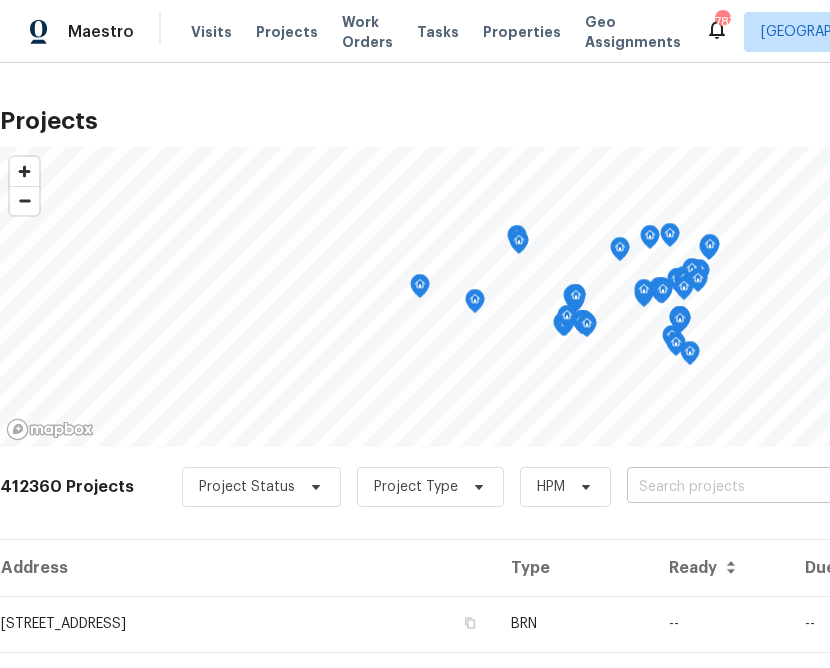 click at bounding box center (741, 487) 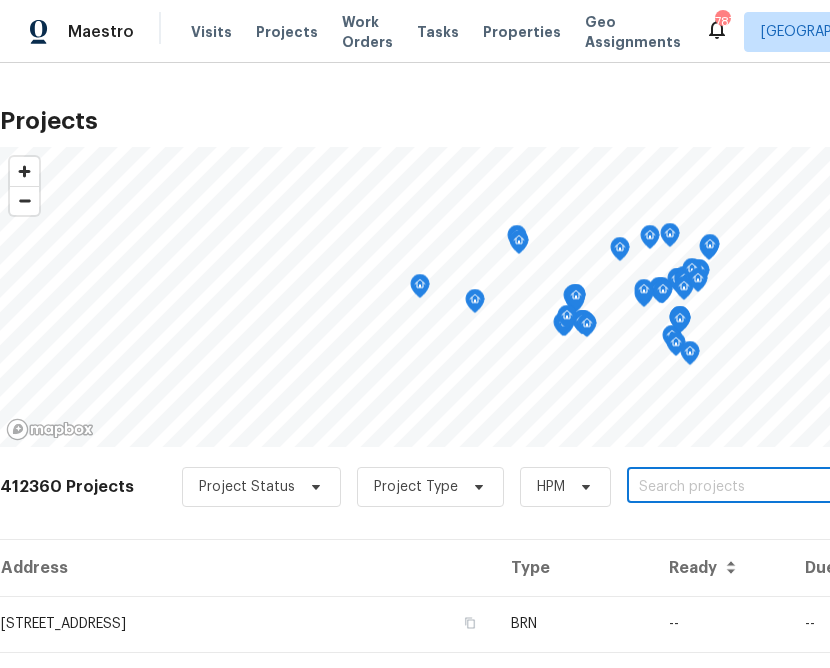 click at bounding box center [741, 487] 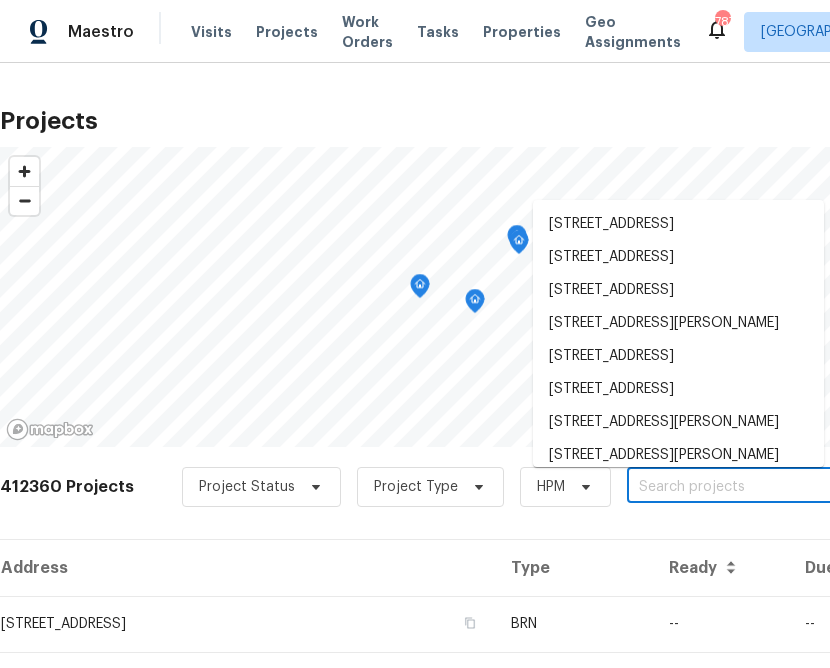 click at bounding box center (741, 487) 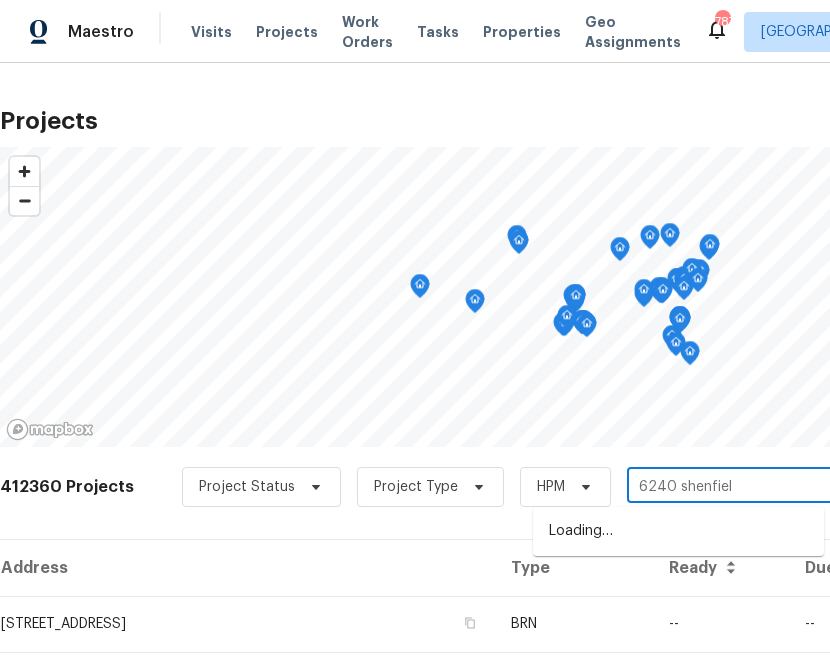 type on "6240 shenfield" 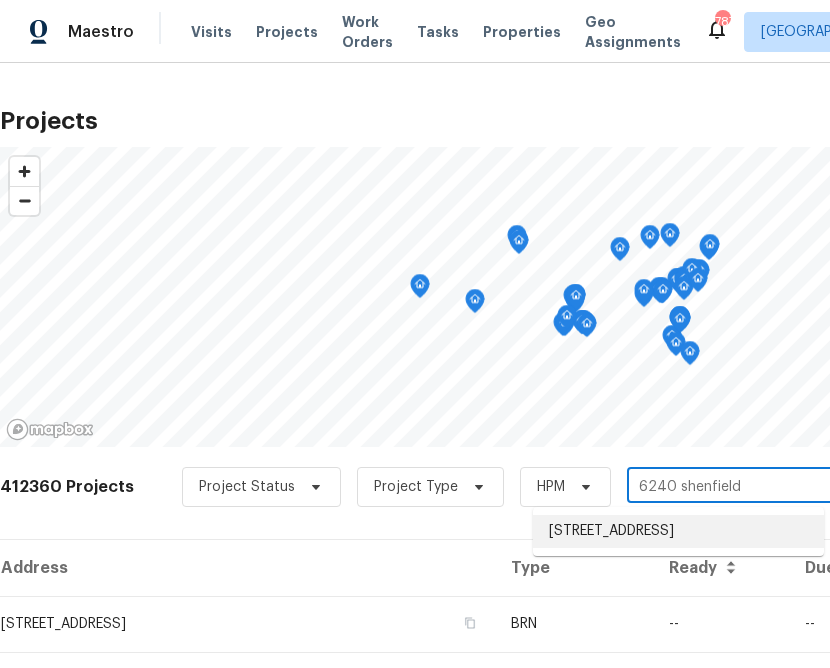 click on "[STREET_ADDRESS]" at bounding box center [678, 531] 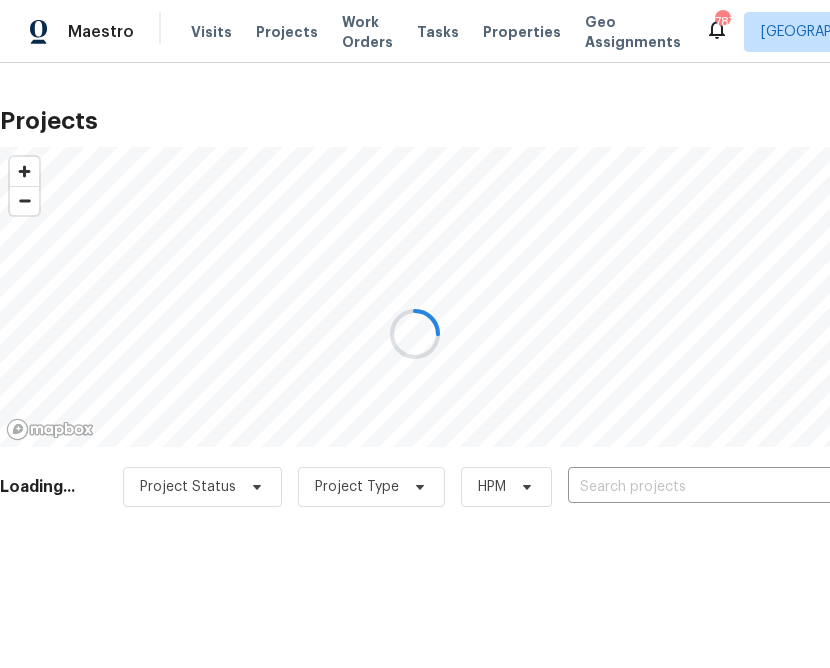 type on "[STREET_ADDRESS]" 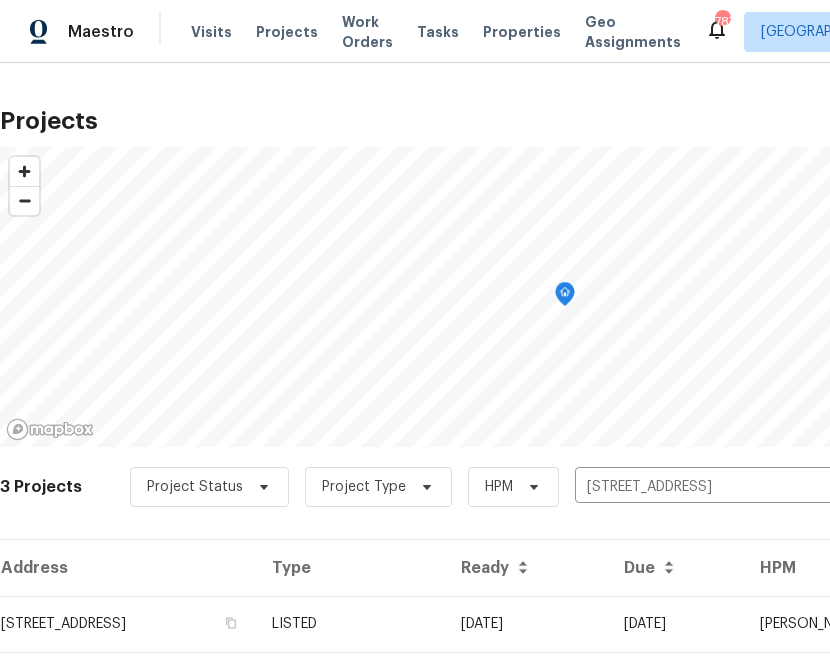scroll, scrollTop: 160, scrollLeft: 0, axis: vertical 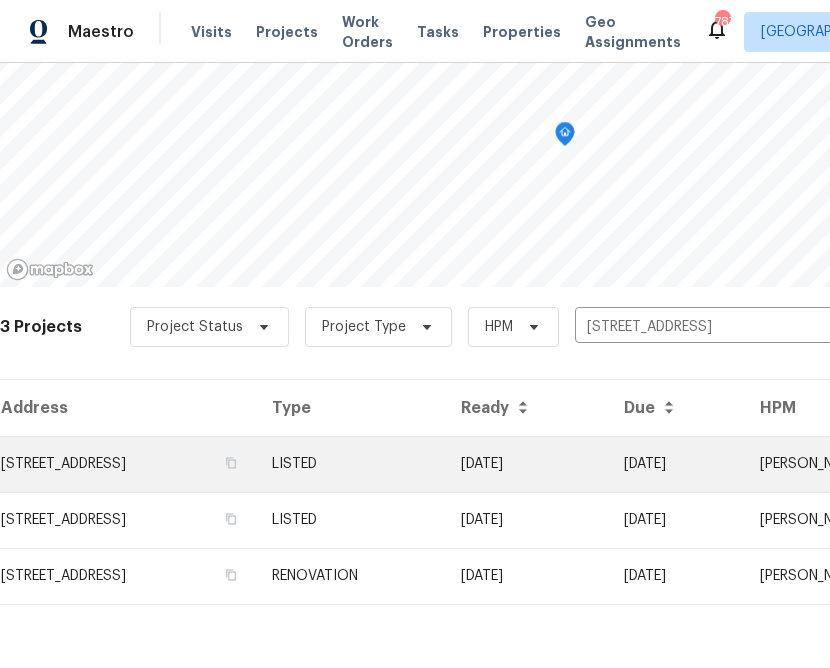 click on "[STREET_ADDRESS]" at bounding box center (128, 464) 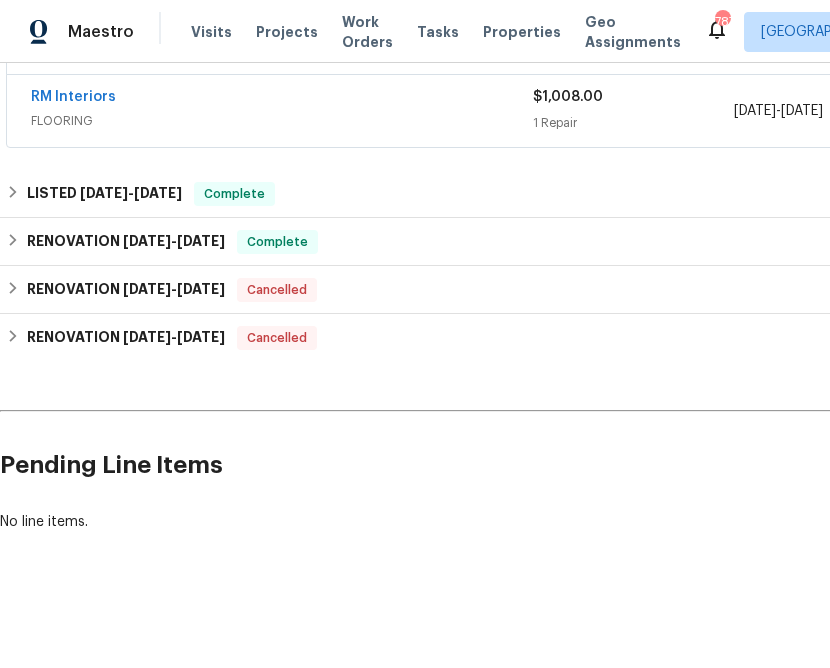 scroll, scrollTop: 445, scrollLeft: 300, axis: both 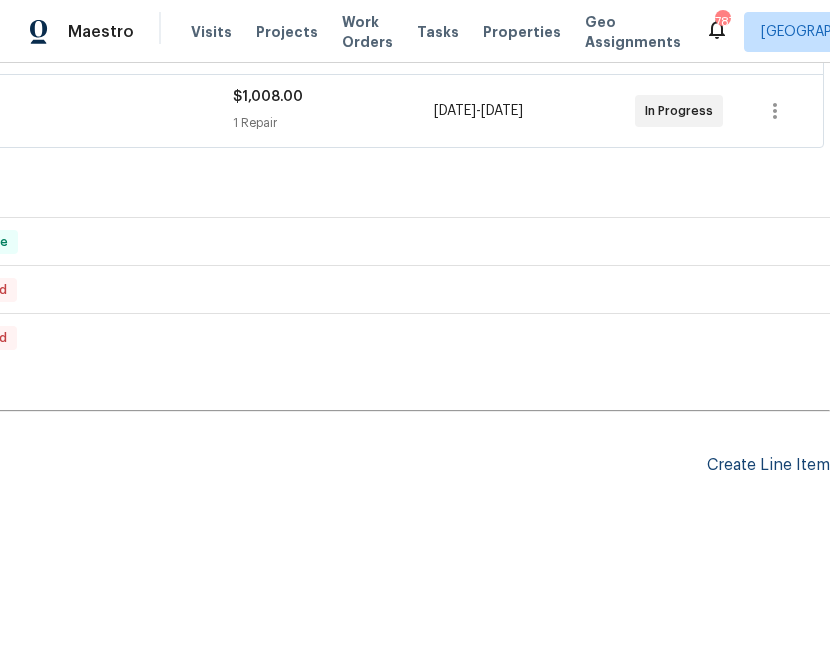click on "Create Line Item" at bounding box center (768, 465) 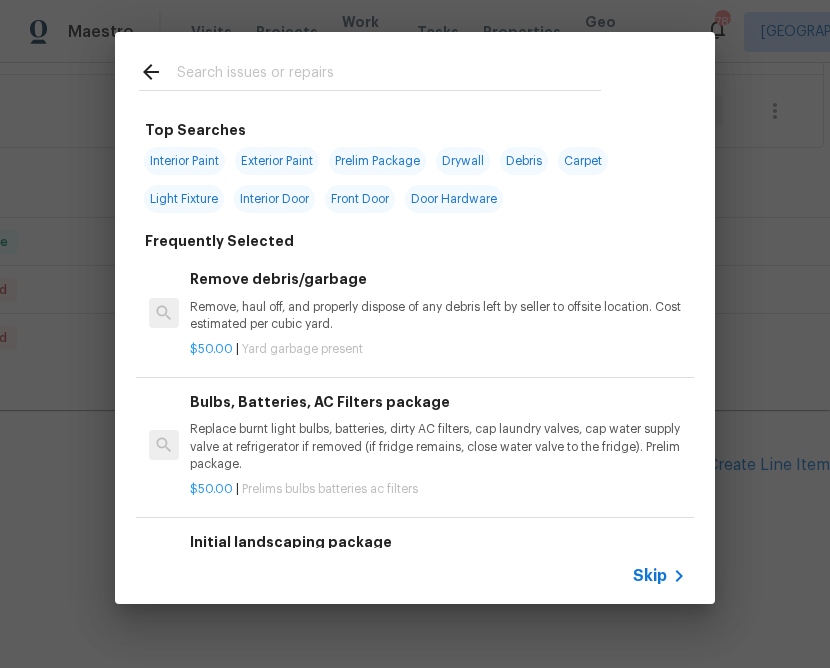 click on "Skip" at bounding box center (650, 576) 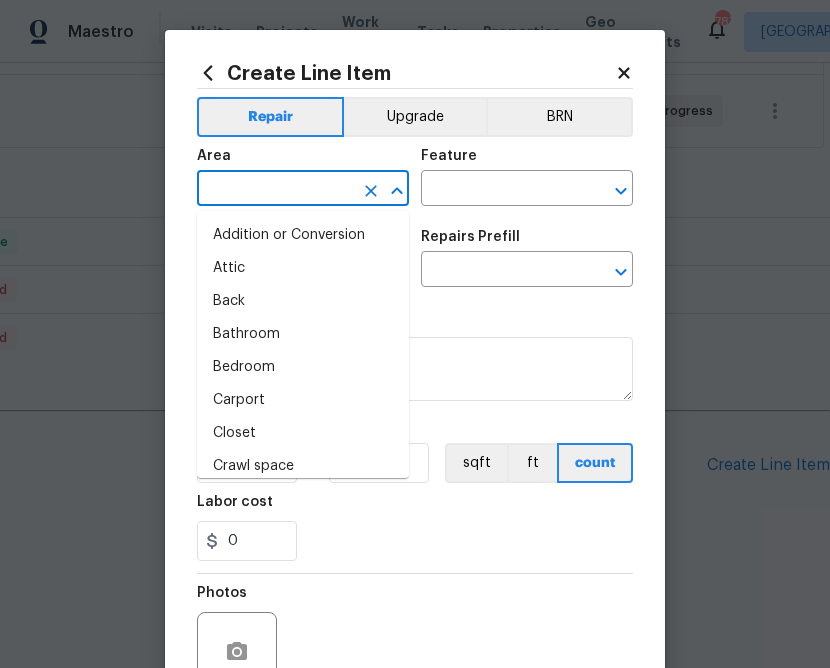 click at bounding box center (275, 190) 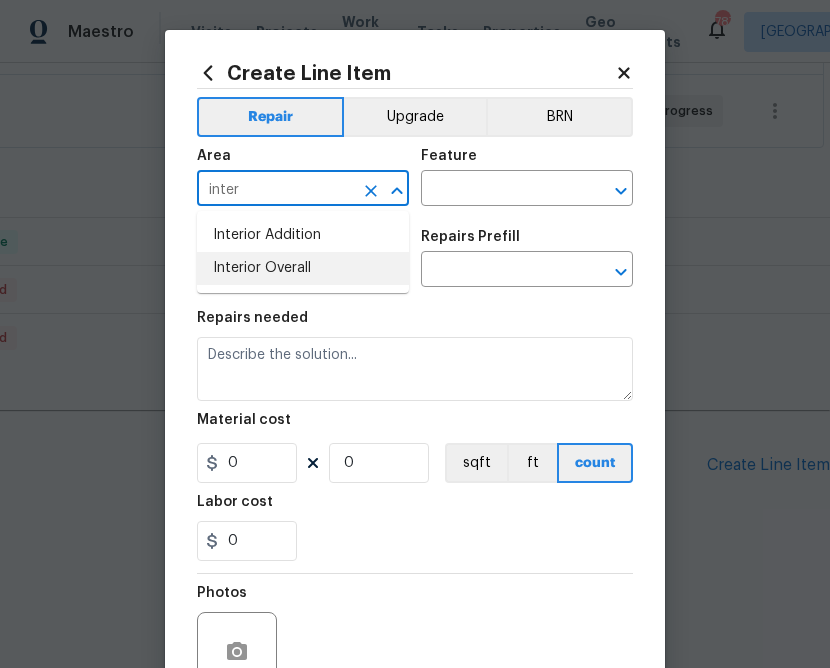 click on "Interior Overall" at bounding box center (303, 268) 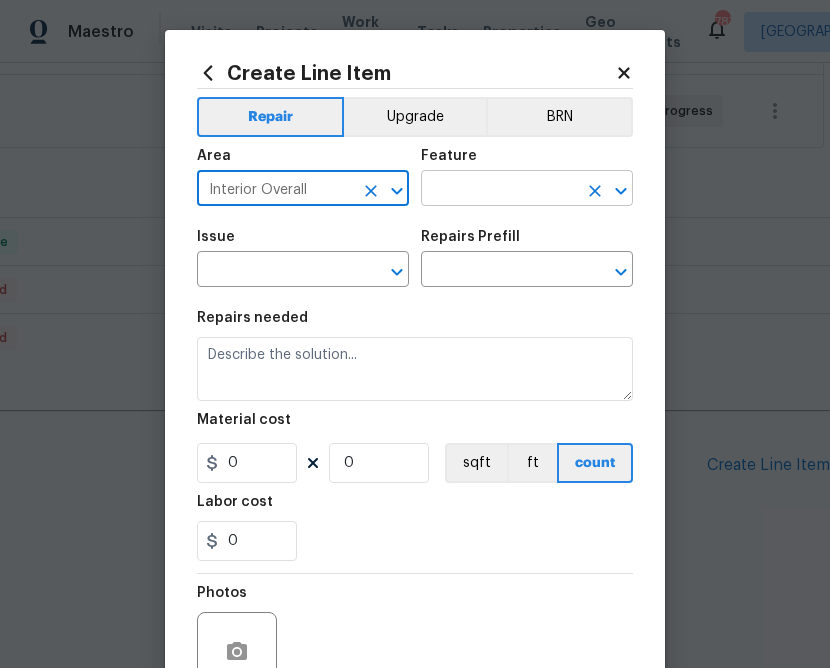 type on "Interior Overall" 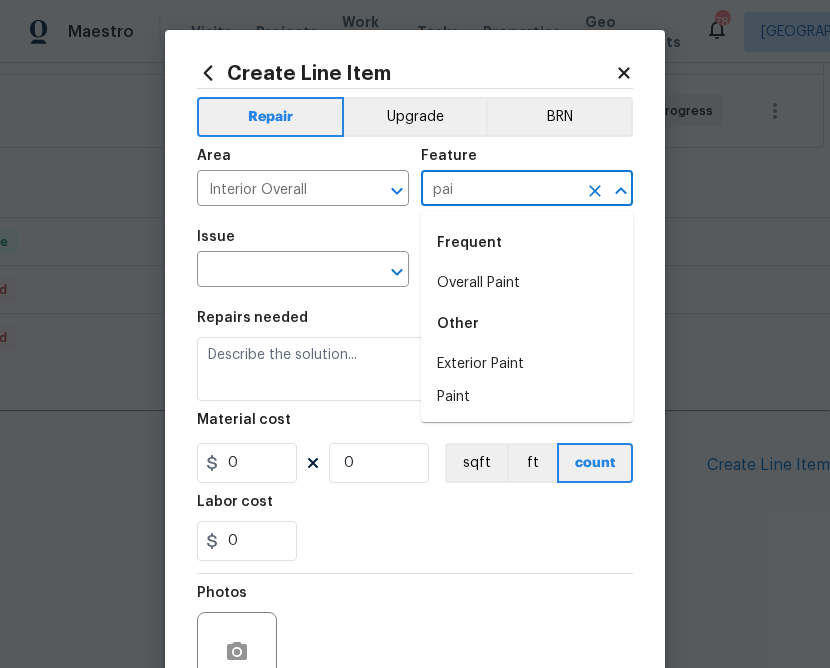 click on "Overall Paint" at bounding box center (527, 283) 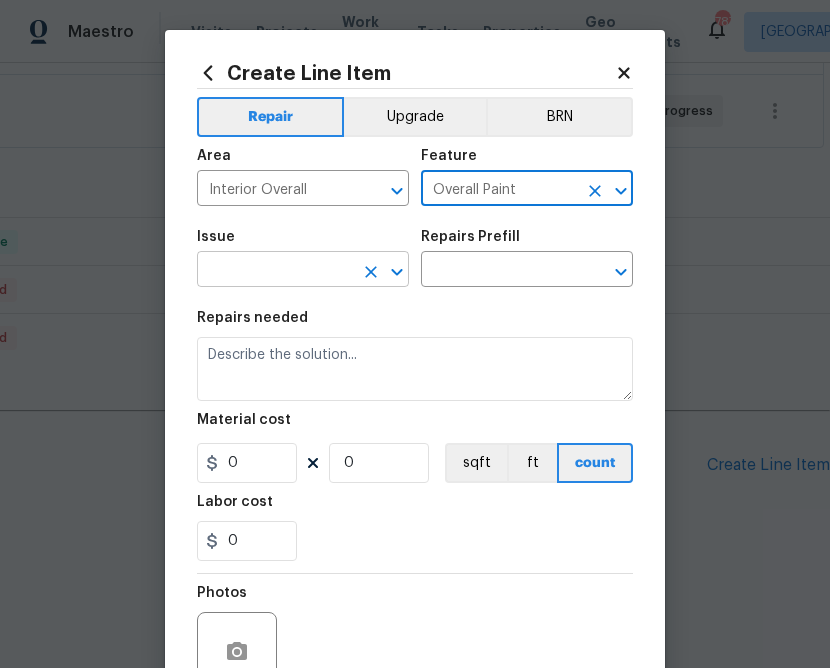 type on "Overall Paint" 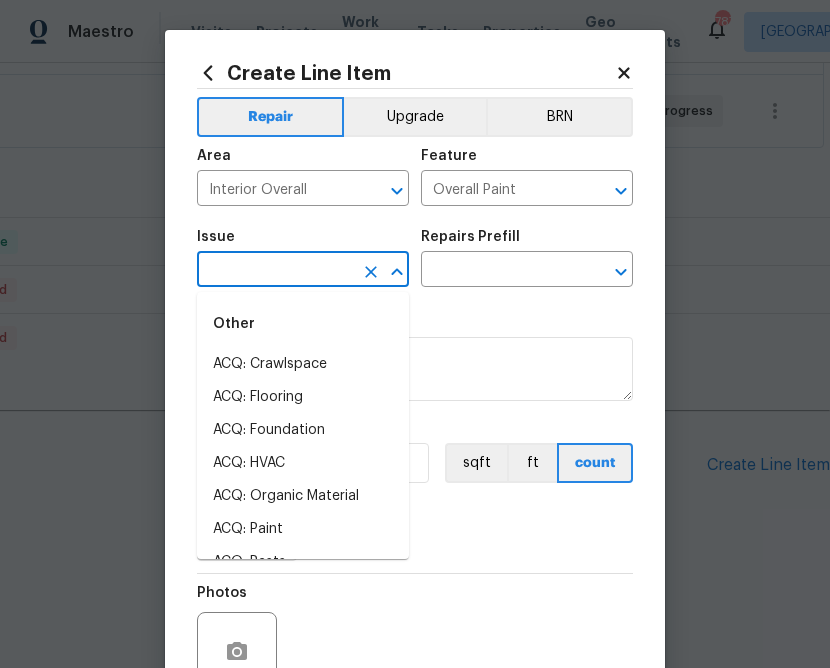 click at bounding box center [275, 271] 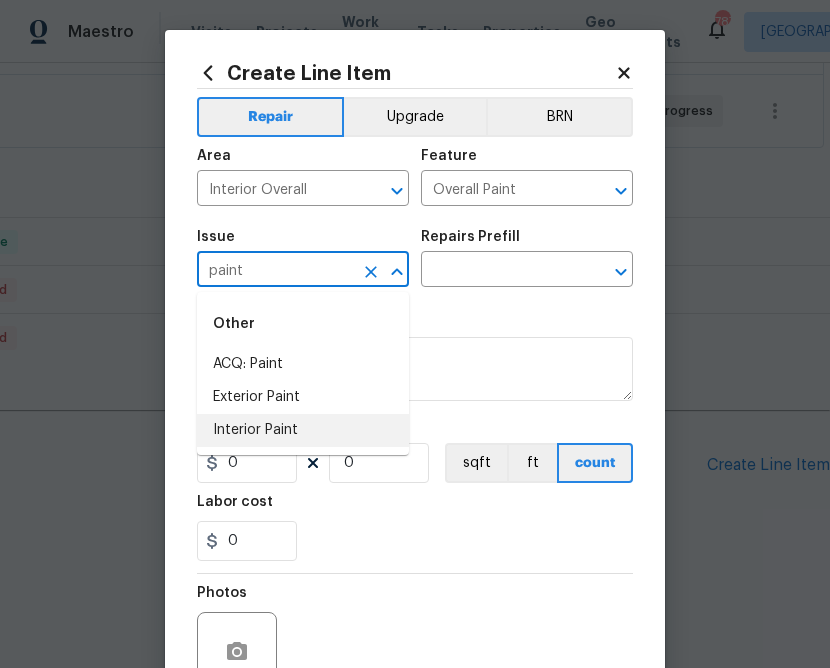 click on "Interior Paint" at bounding box center [303, 430] 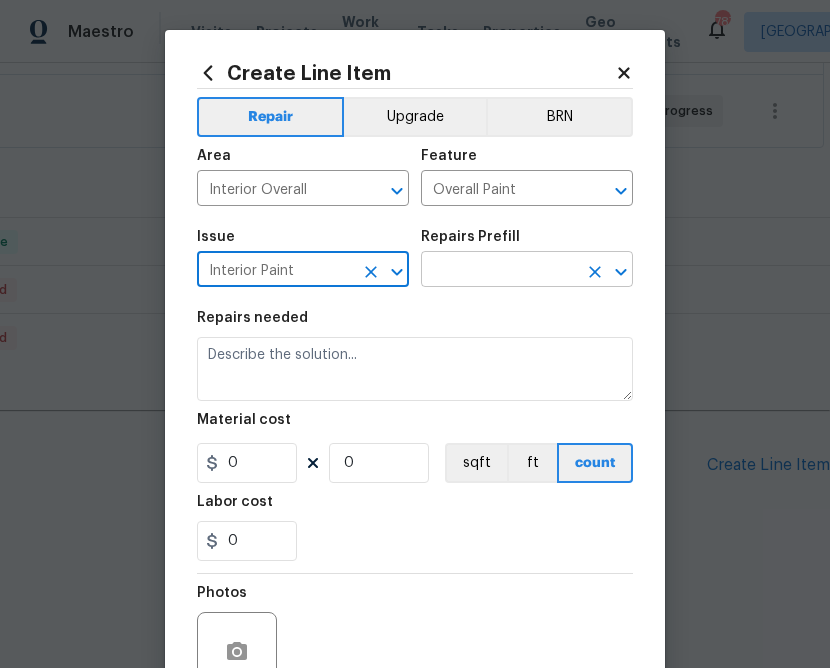 type on "Interior Paint" 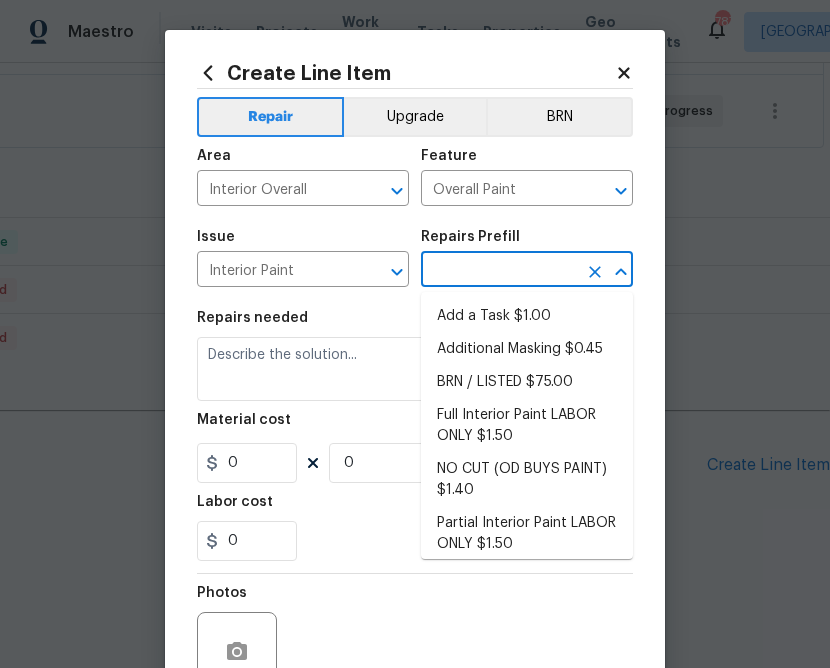 click at bounding box center (499, 271) 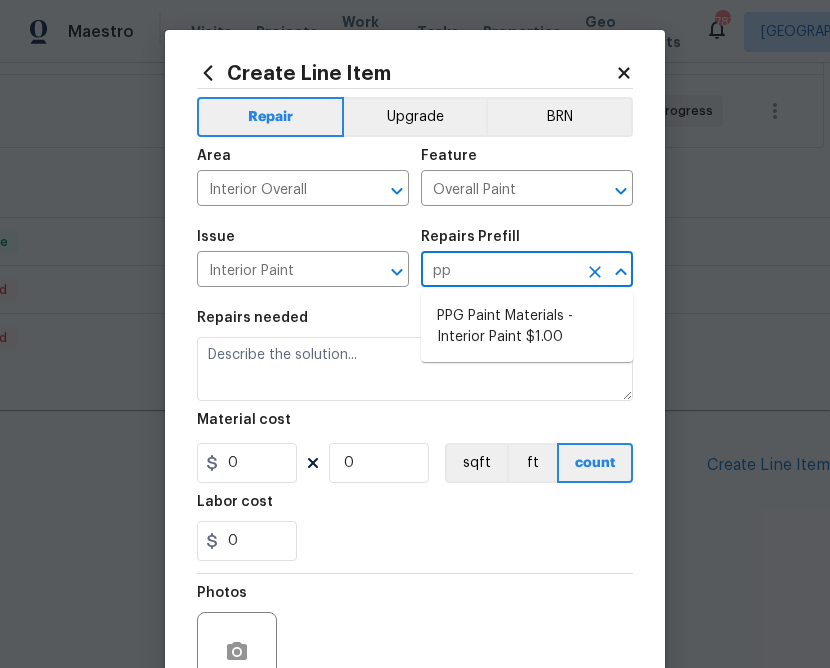 type on "ppg" 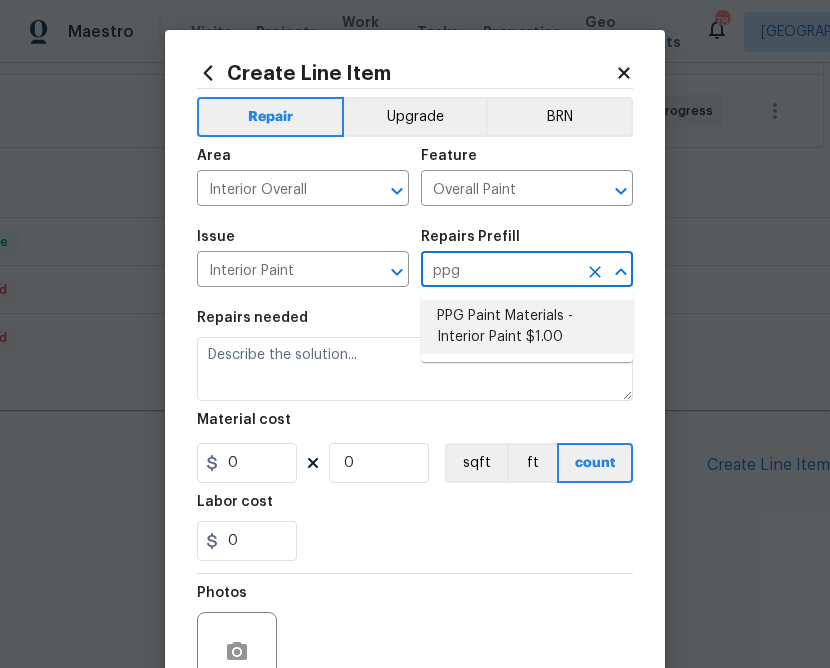 click on "PPG Paint Materials - Interior Paint $1.00" at bounding box center [527, 327] 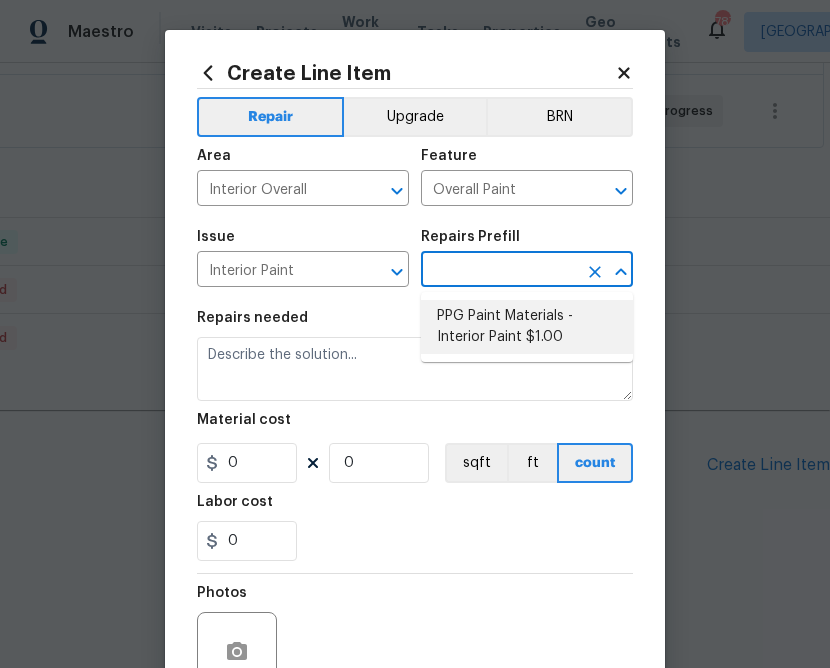 type on "PPG Paint Materials - Interior Paint $1.00" 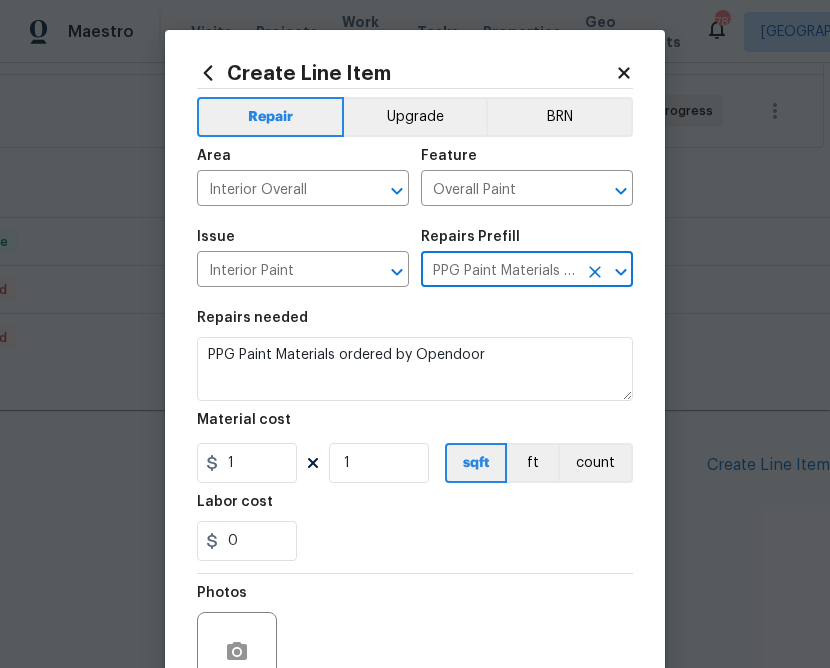 type on "PPG Paint Materials - Interior Paint $1.00" 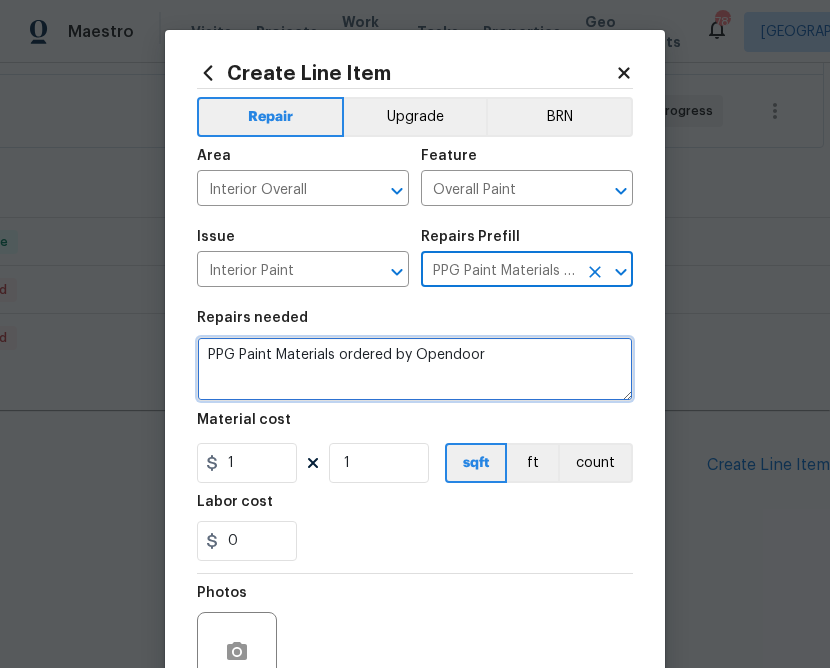 click on "PPG Paint Materials ordered by Opendoor" at bounding box center [415, 369] 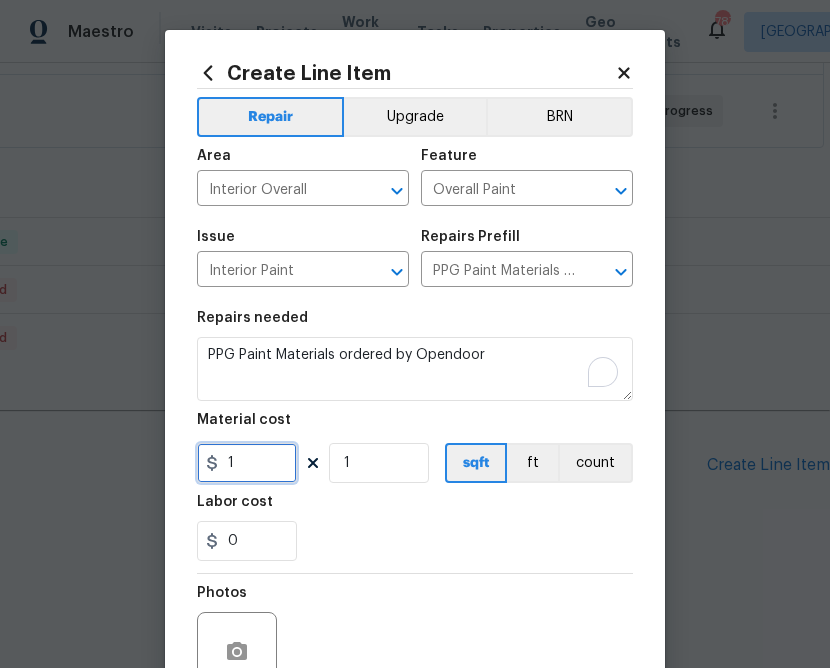 click on "1" at bounding box center (247, 463) 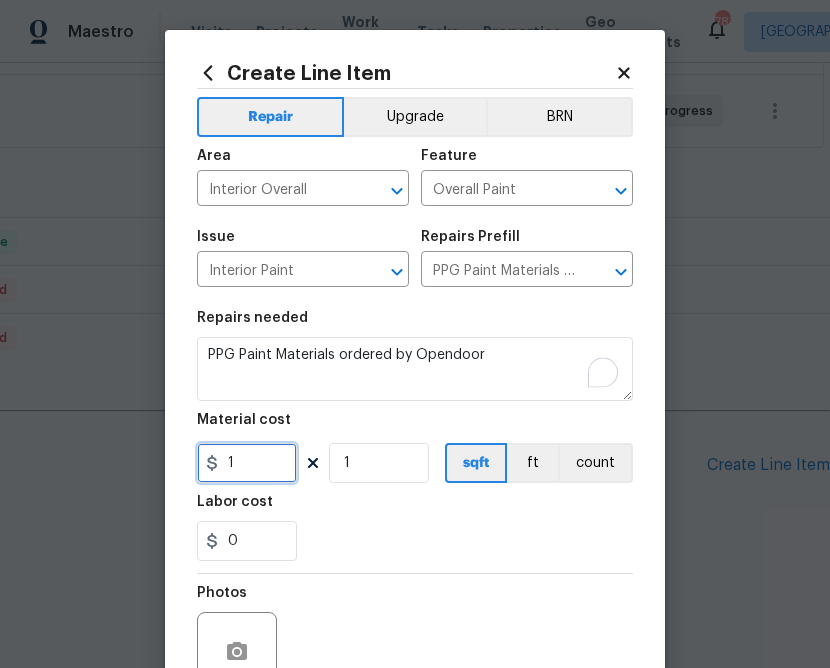 drag, startPoint x: 266, startPoint y: 462, endPoint x: 223, endPoint y: 462, distance: 43 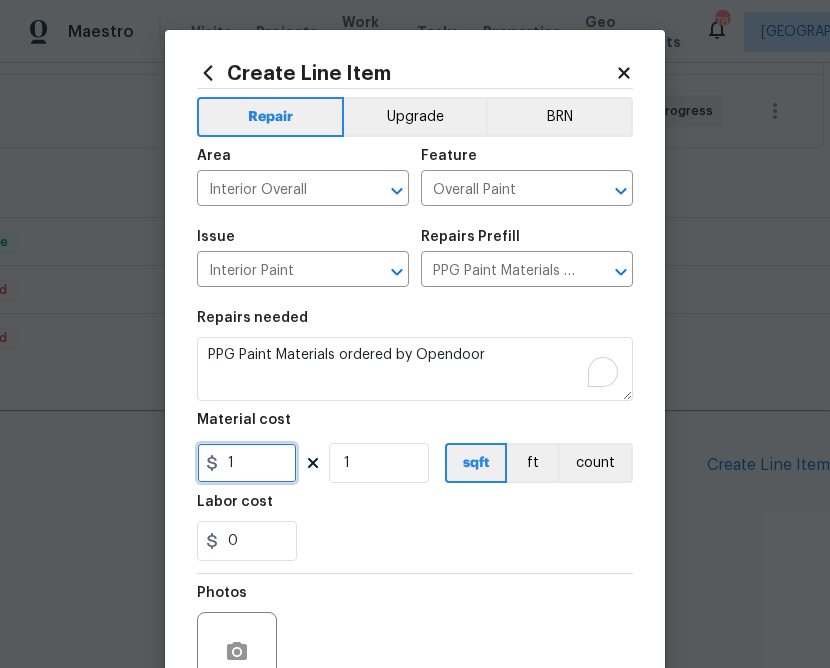 paste 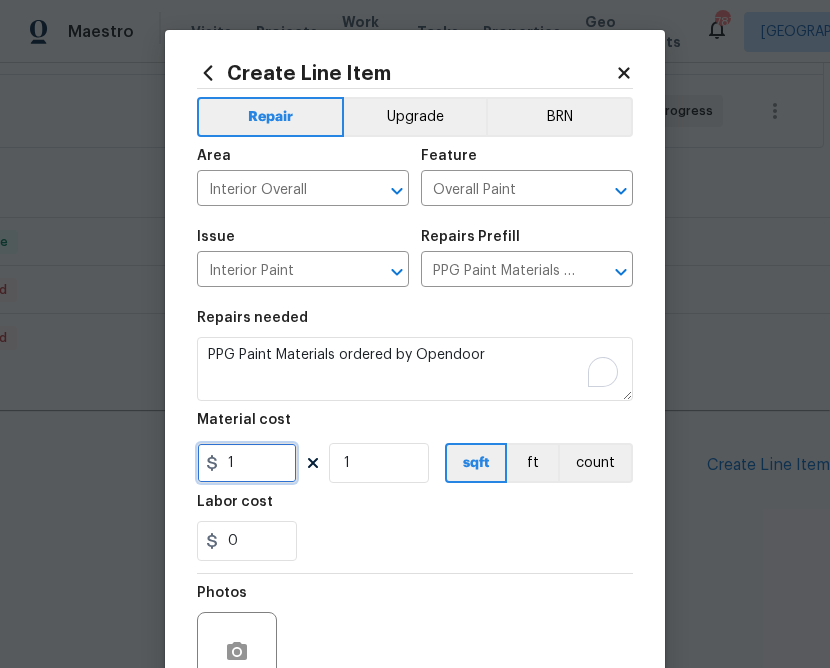 click on "1" at bounding box center (247, 463) 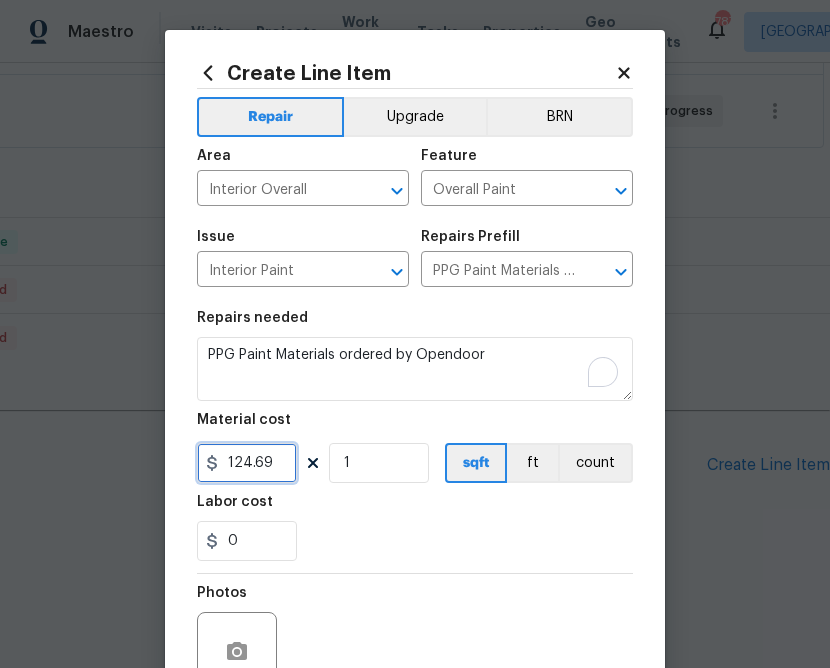 scroll, scrollTop: 194, scrollLeft: 0, axis: vertical 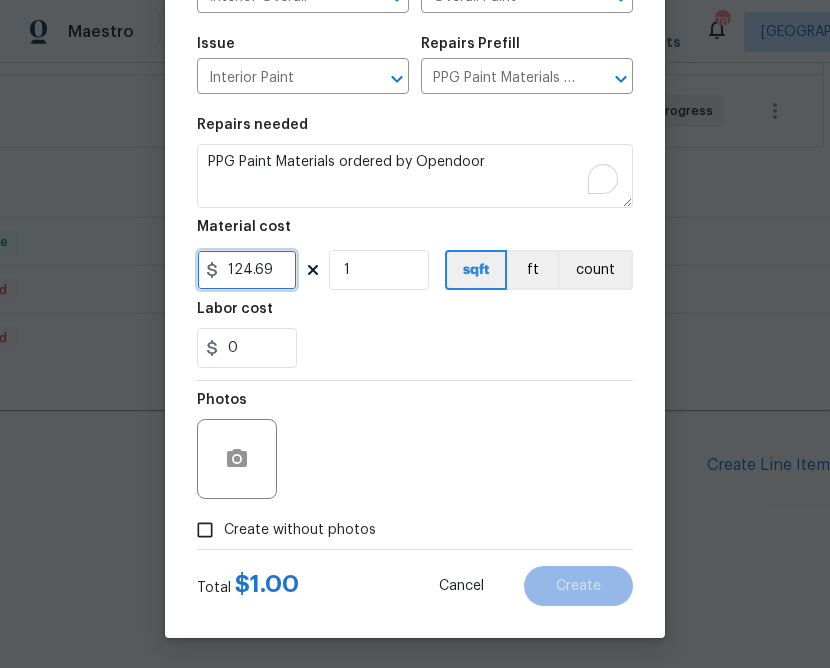 type on "124.69" 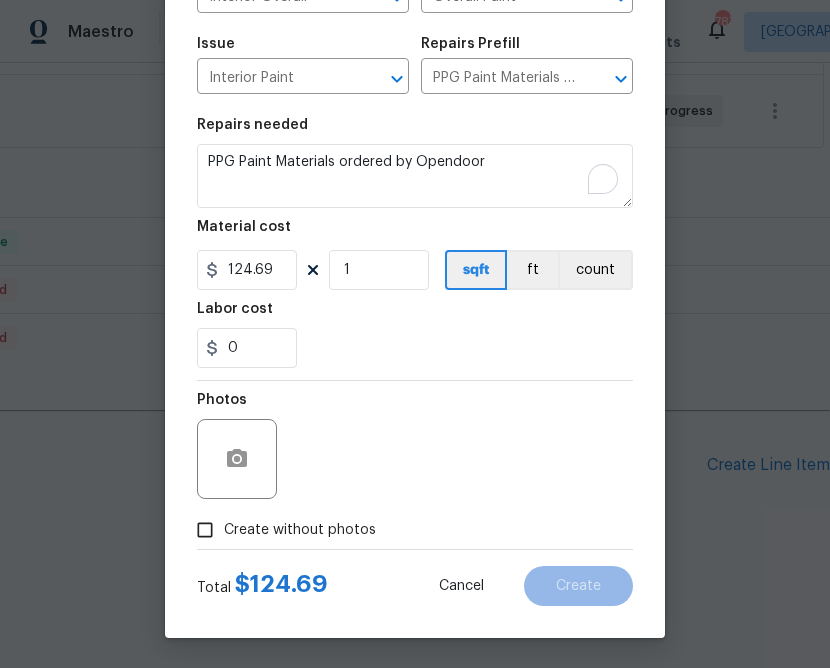 click on "Create without photos" at bounding box center [281, 530] 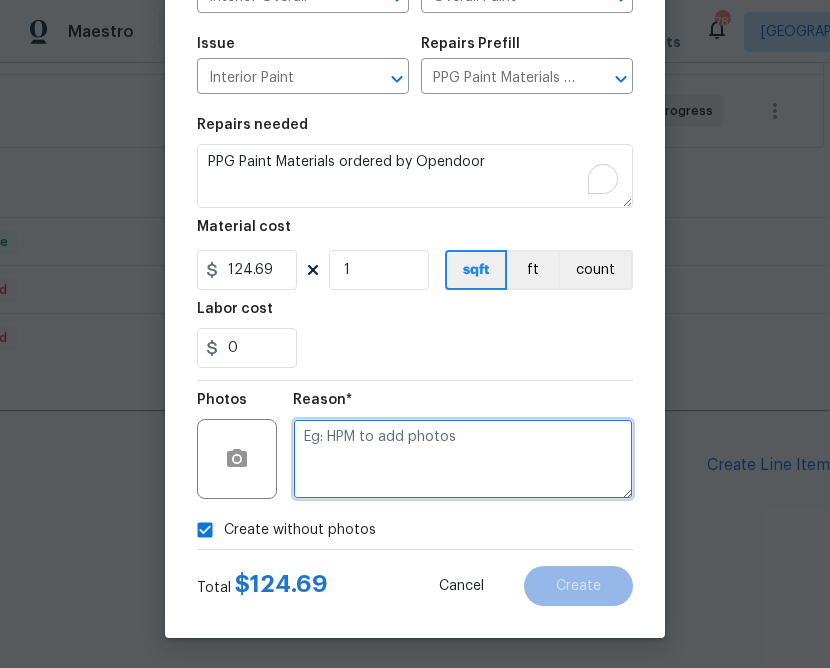 click at bounding box center (463, 459) 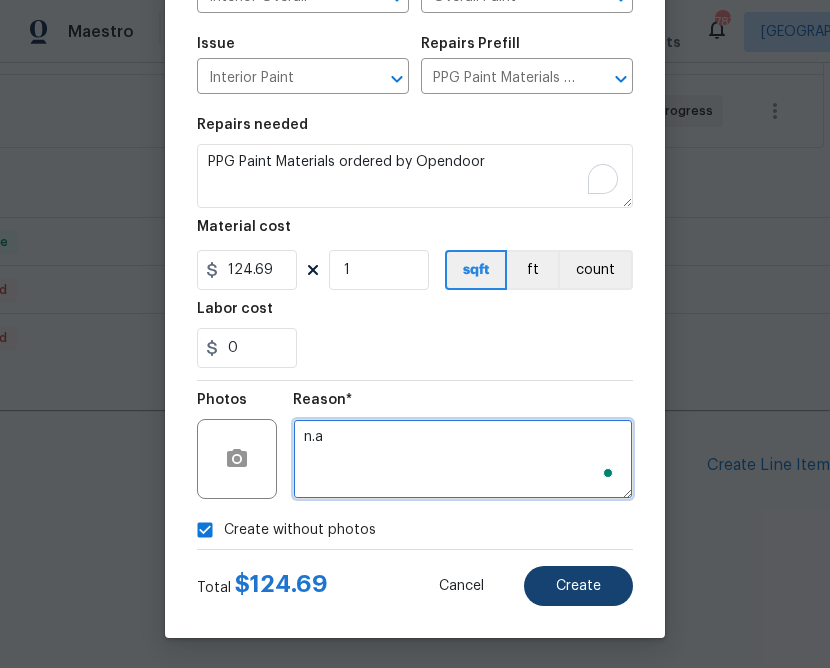 type on "n.a" 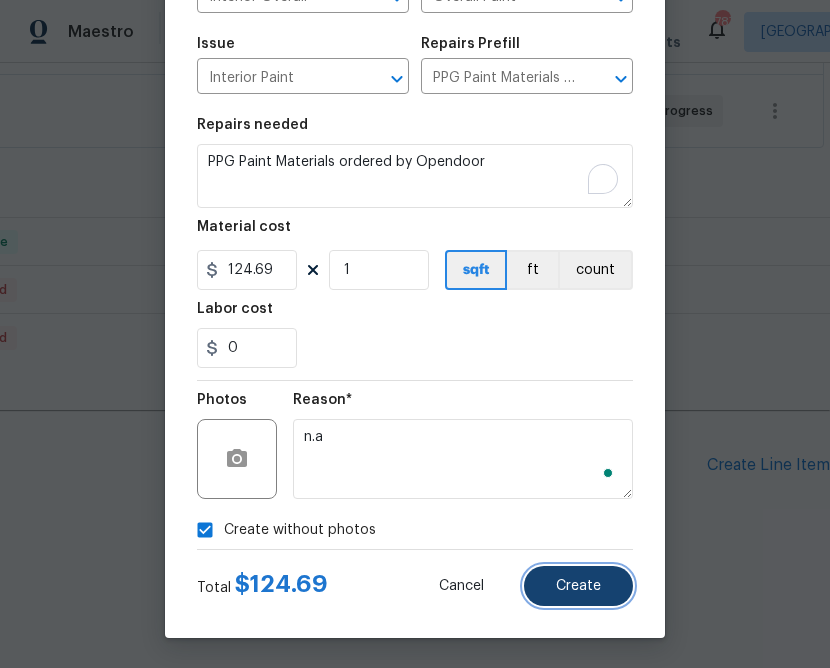 click on "Create" at bounding box center [578, 586] 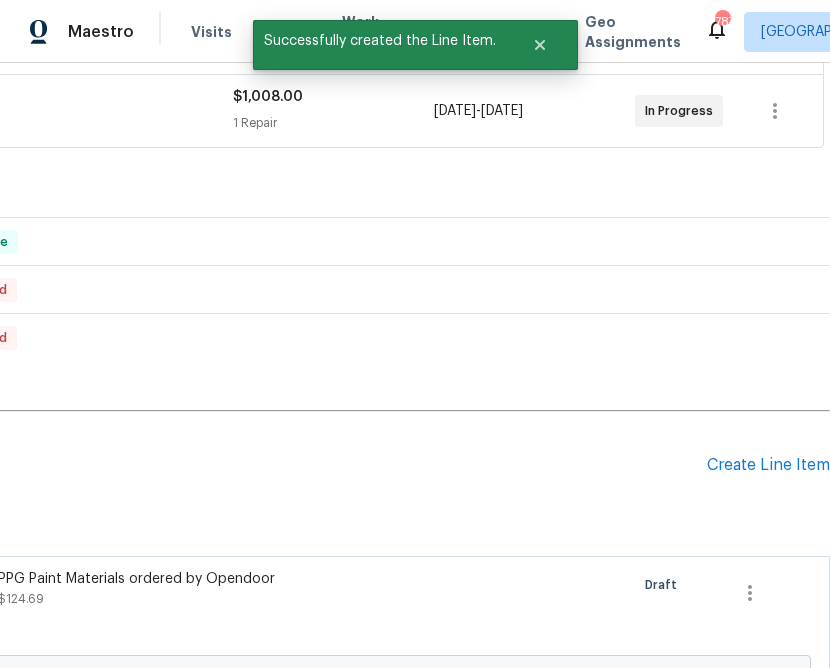 scroll, scrollTop: 450, scrollLeft: 0, axis: vertical 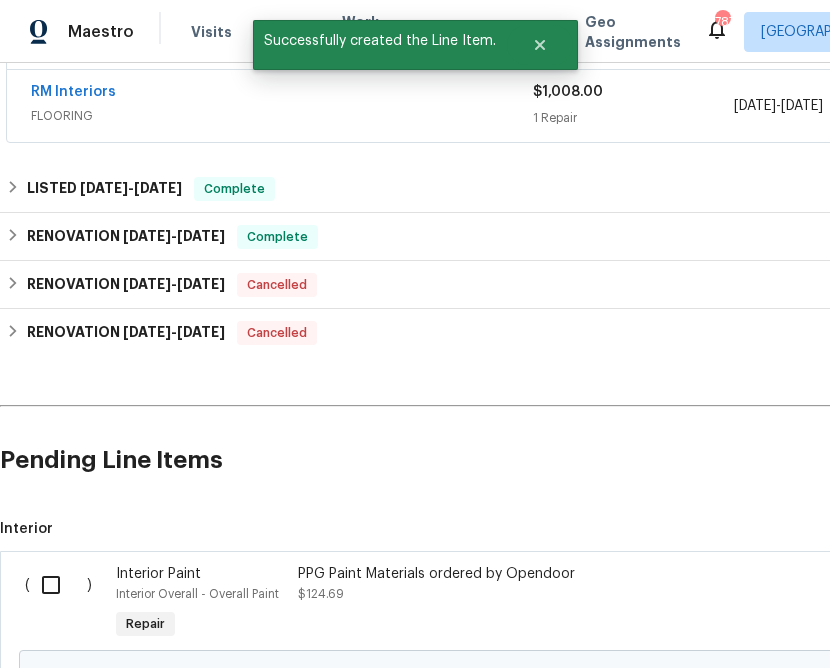 click at bounding box center [58, 585] 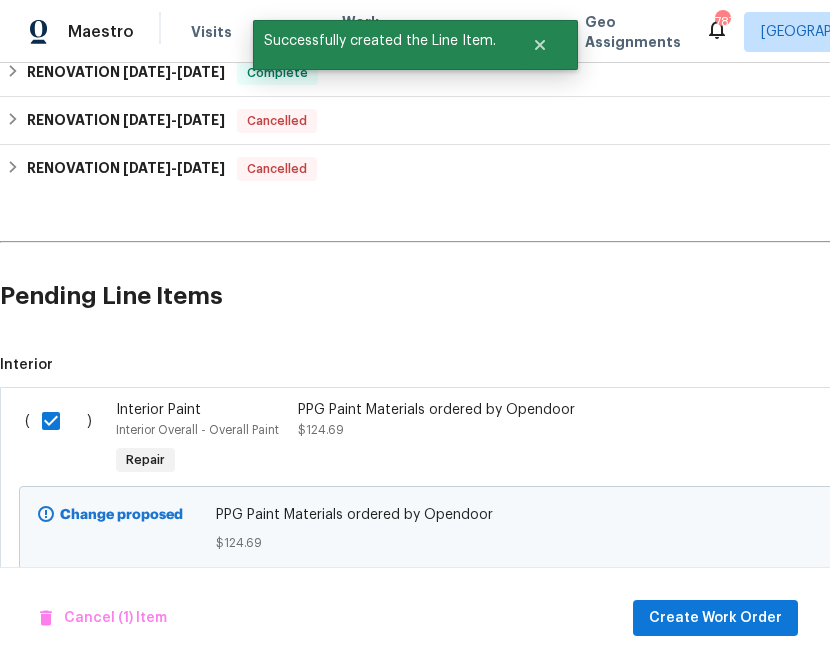 scroll, scrollTop: 673, scrollLeft: 0, axis: vertical 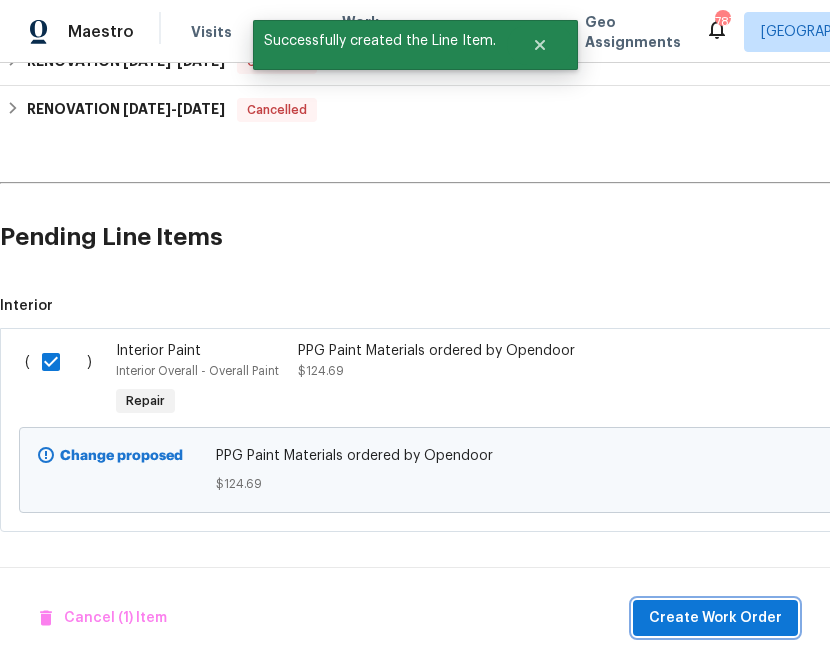 click on "Create Work Order" at bounding box center (715, 618) 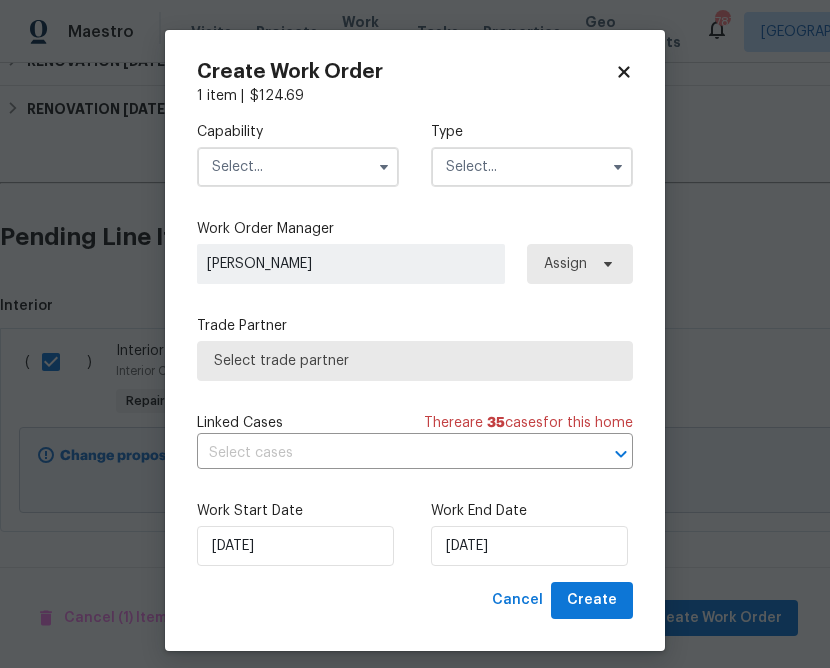 click at bounding box center [298, 167] 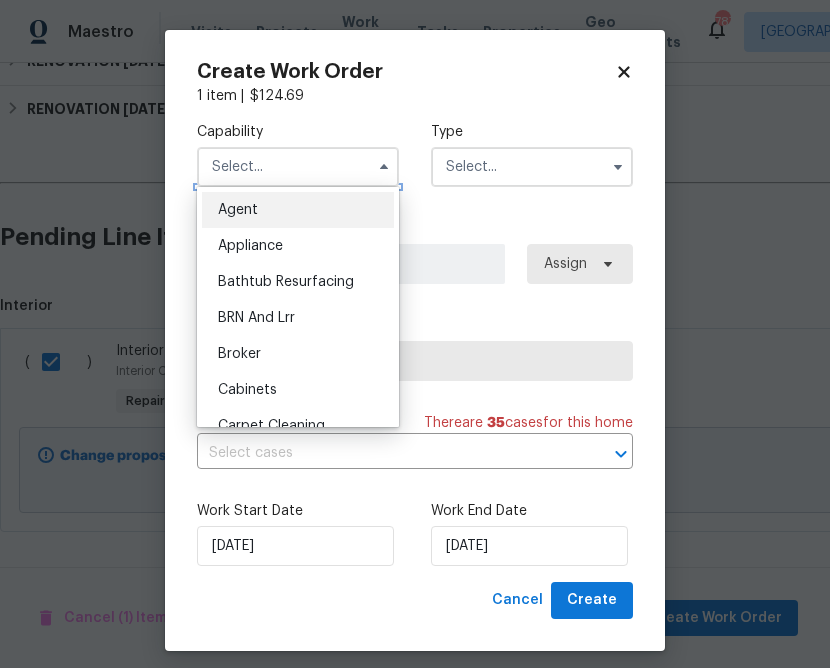 click at bounding box center (298, 167) 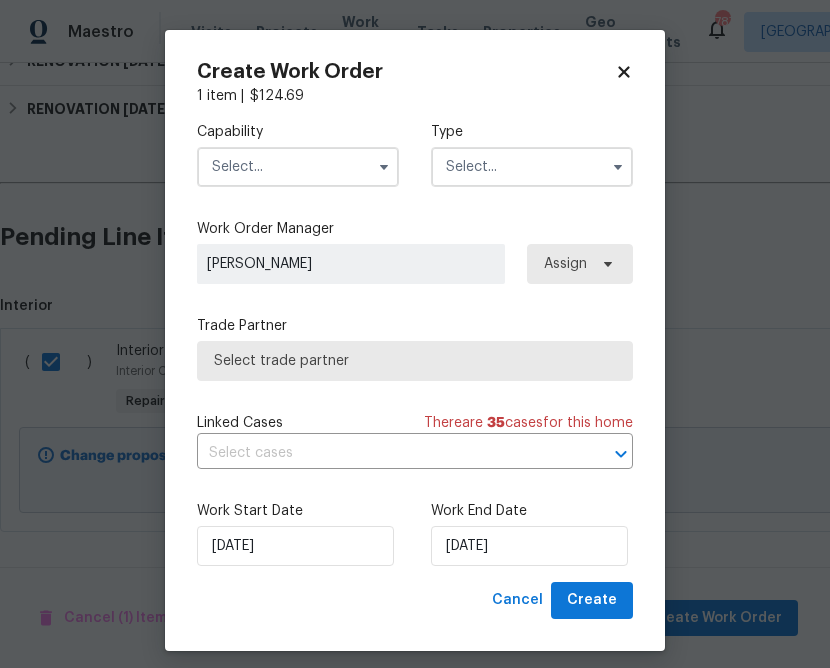 click at bounding box center [298, 167] 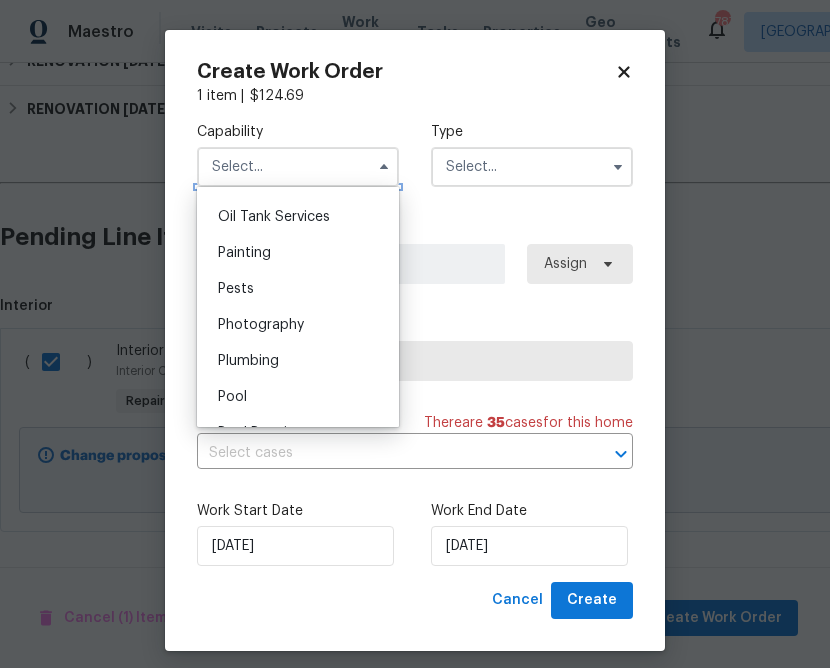 scroll, scrollTop: 1635, scrollLeft: 0, axis: vertical 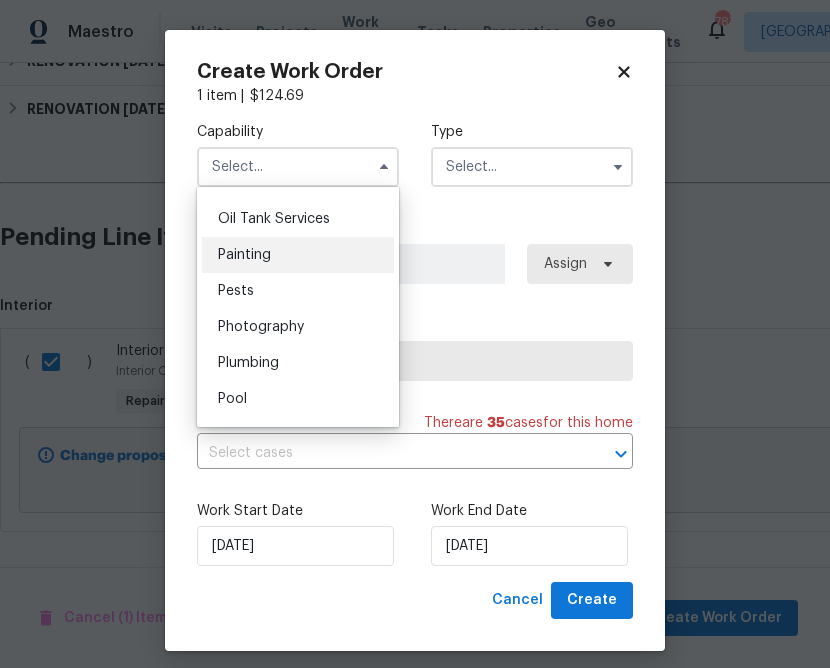 click on "Painting" at bounding box center (298, 255) 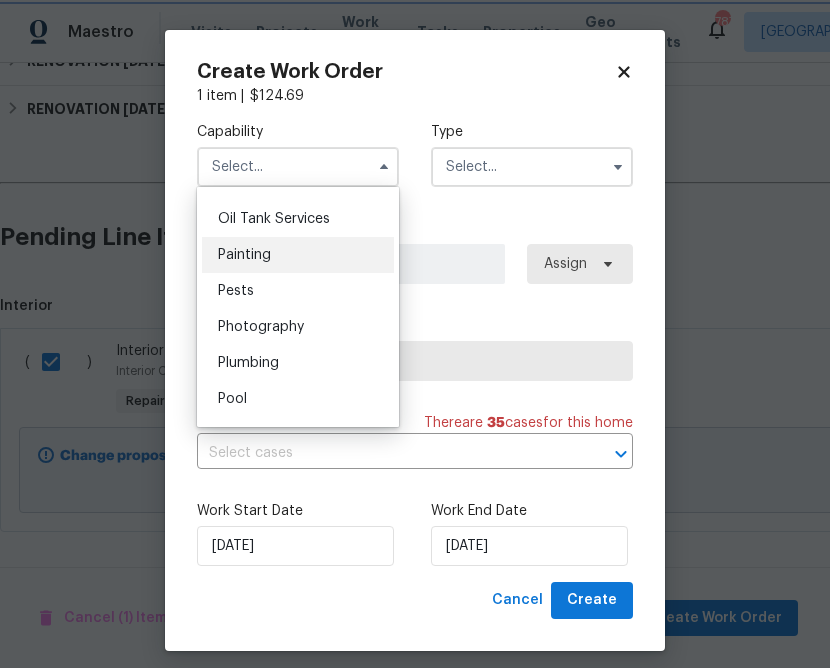 type on "Painting" 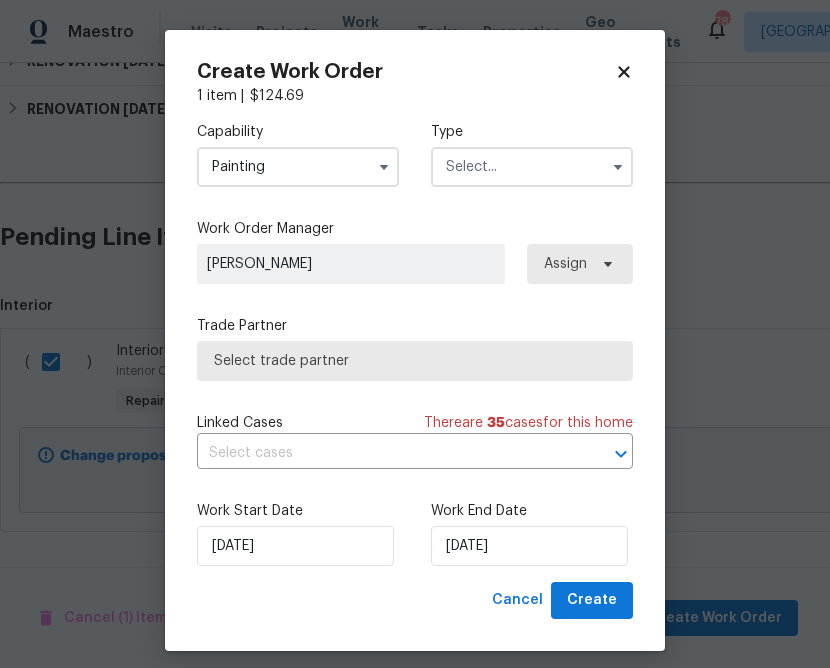click at bounding box center (532, 167) 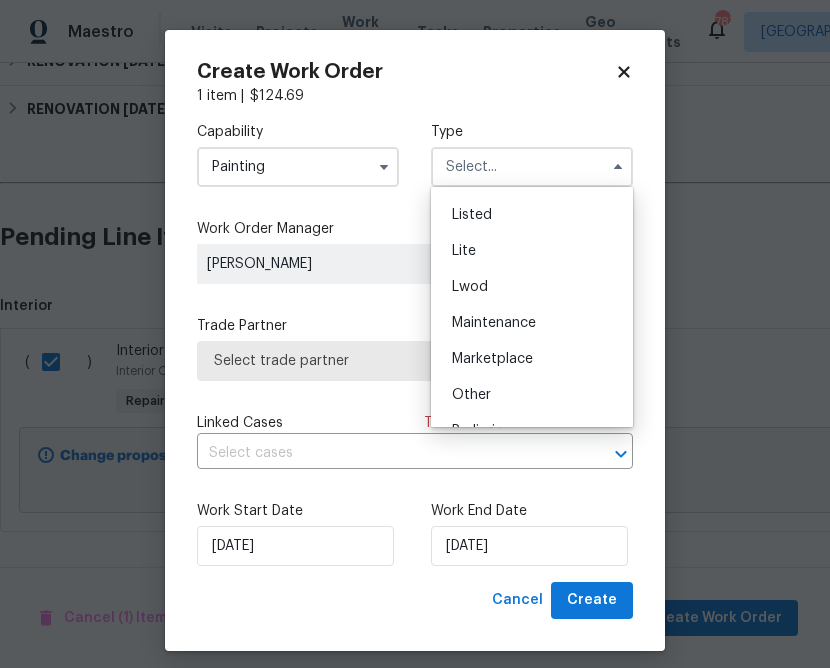 scroll, scrollTop: 454, scrollLeft: 0, axis: vertical 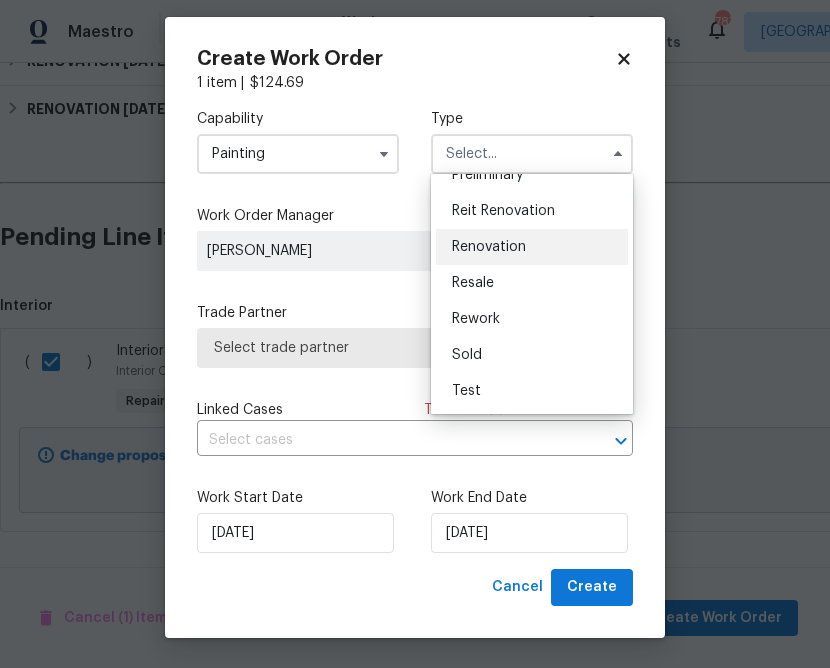 click on "Renovation" at bounding box center (489, 247) 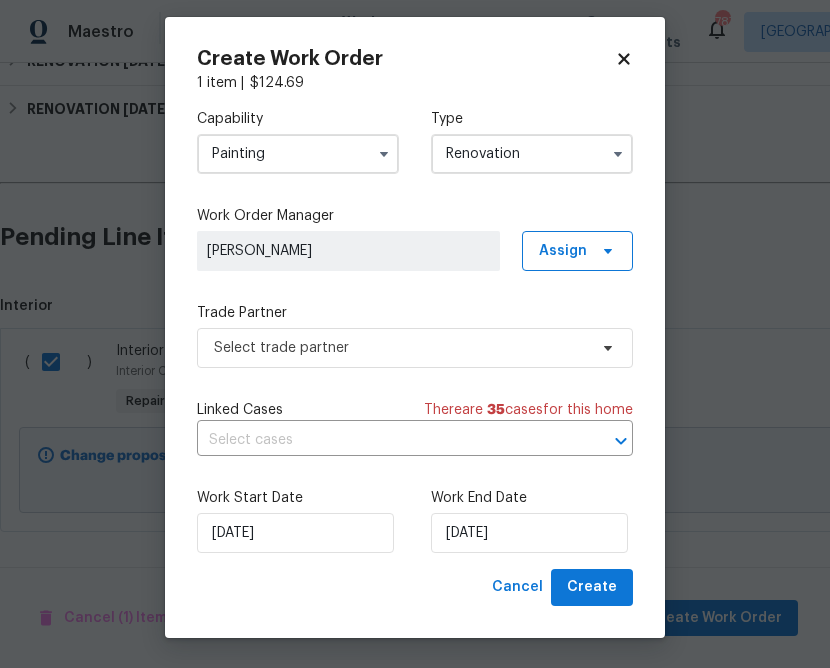 scroll, scrollTop: 0, scrollLeft: 0, axis: both 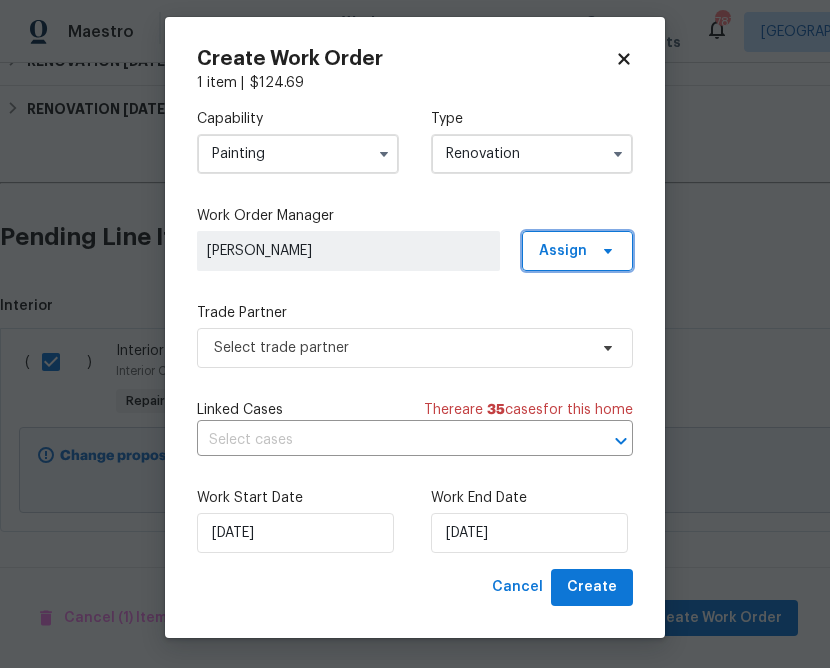 click on "Assign" at bounding box center [563, 251] 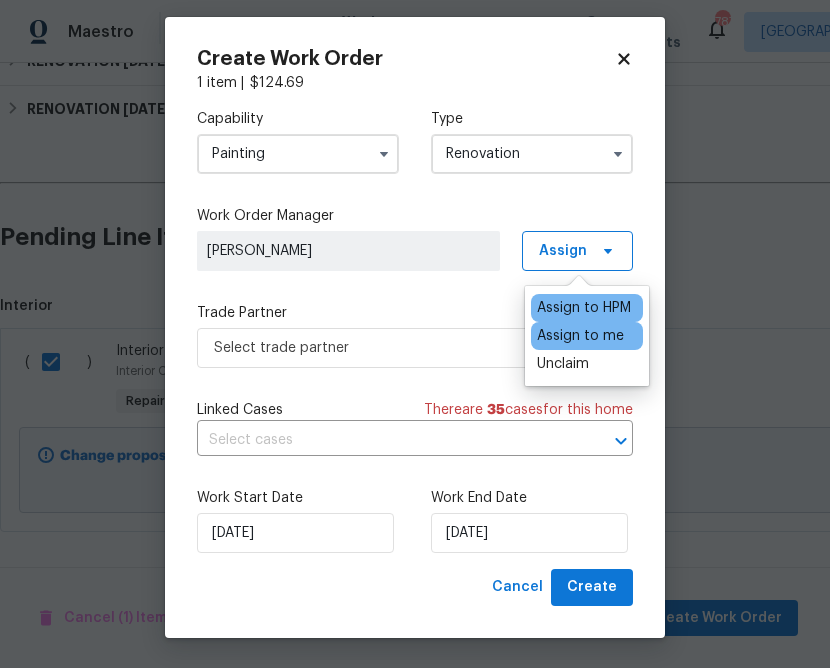 click on "Assign to me" at bounding box center [580, 336] 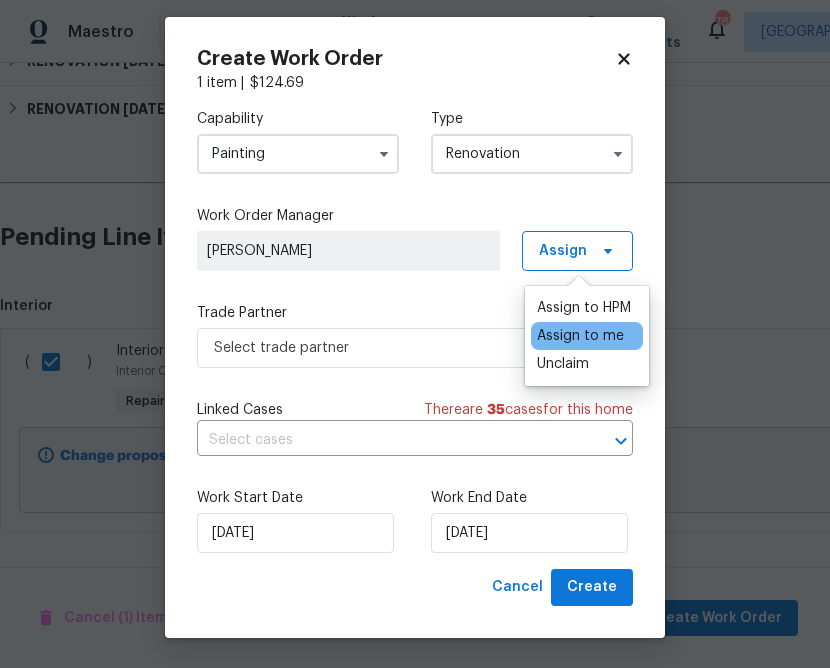 click on "Trade Partner" at bounding box center [415, 313] 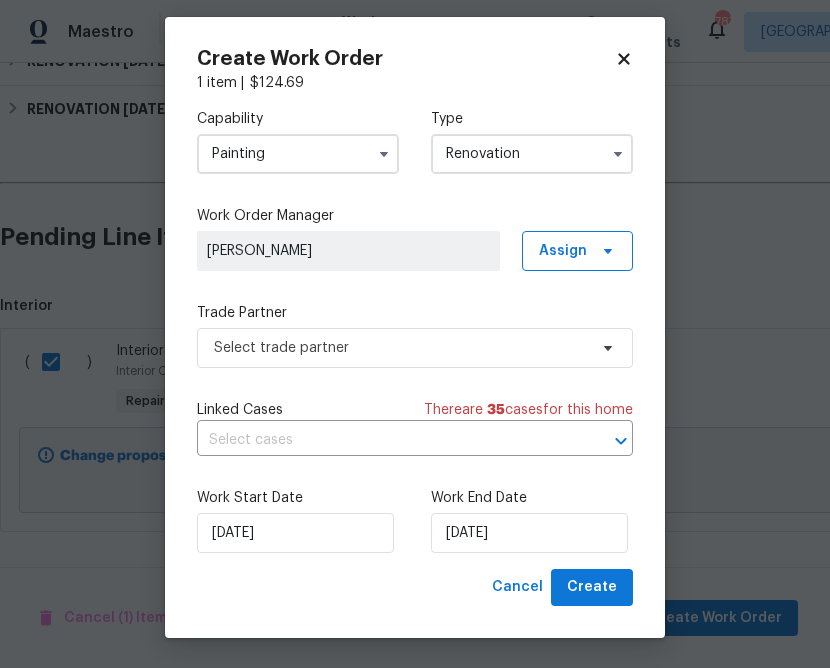 click on "Capability   Painting Type   Renovation Work Order Manager   [PERSON_NAME] Assign Trade Partner   Select trade partner Linked Cases There  are   35  case s  for this home   ​ Work Start Date   [DATE] Work End Date   [DATE]" at bounding box center [415, 331] 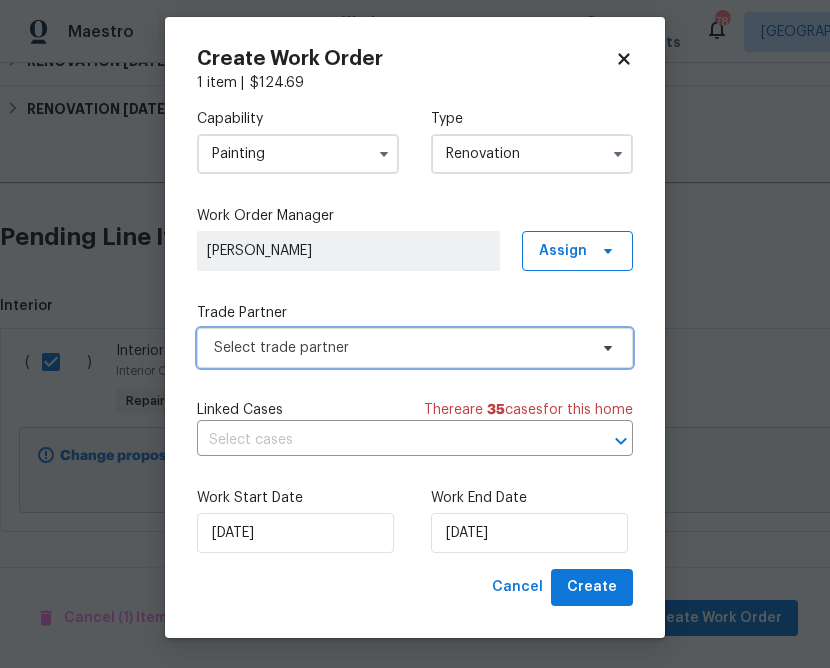 click on "Select trade partner" at bounding box center (400, 348) 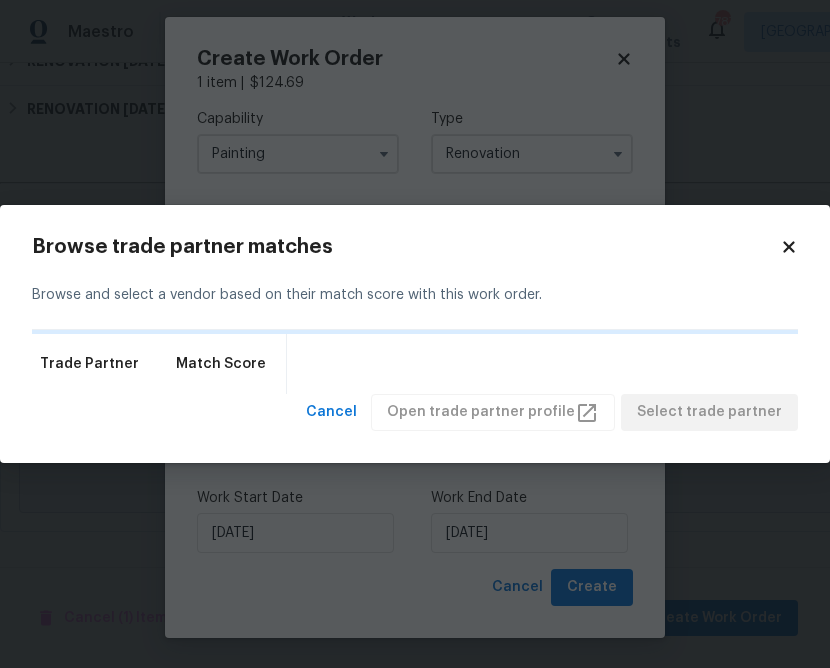 click on "Browse and select a vendor based on their match score with this work order." at bounding box center [415, 295] 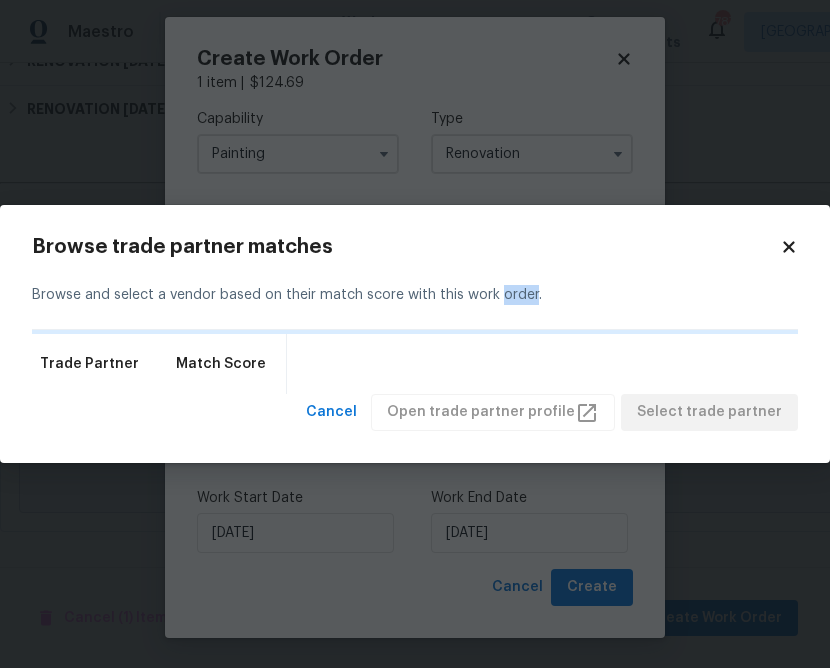 click on "Browse and select a vendor based on their match score with this work order." at bounding box center [415, 295] 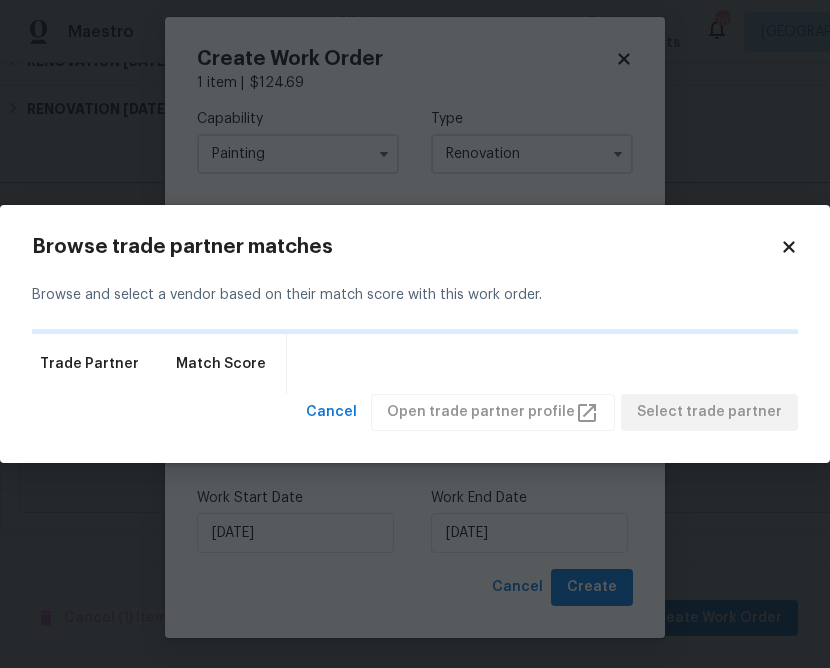 click on "Browse and select a vendor based on their match score with this work order." at bounding box center (415, 295) 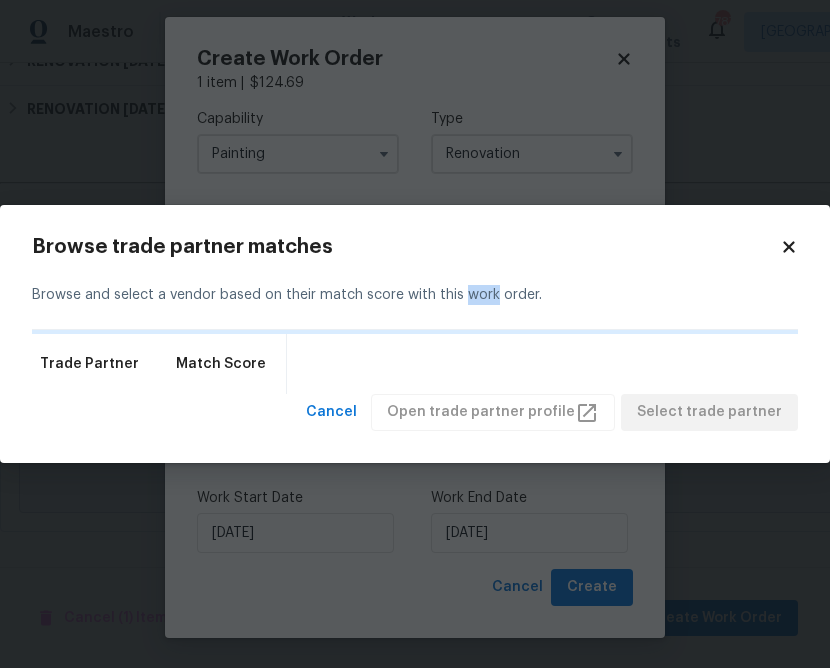 click on "Browse and select a vendor based on their match score with this work order." at bounding box center (415, 295) 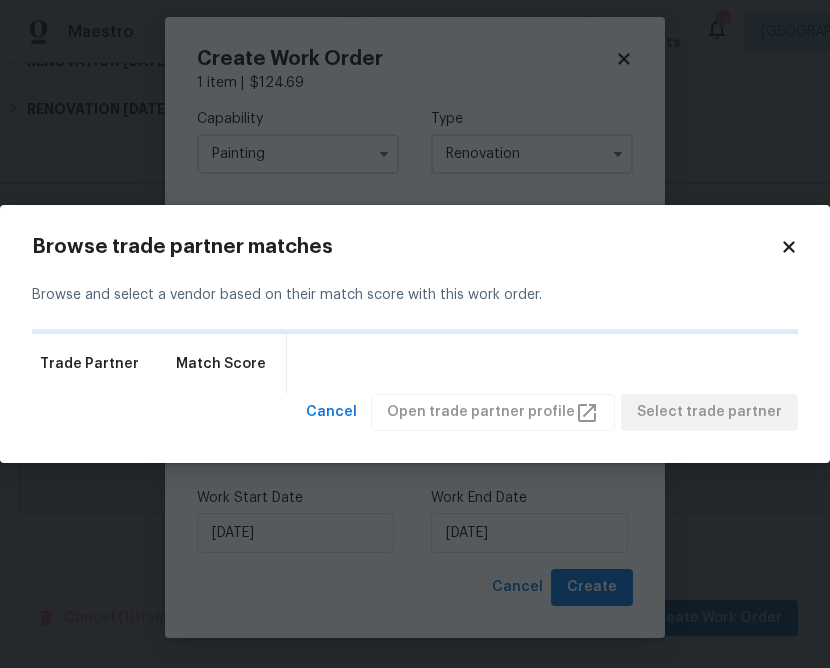 click on "Browse and select a vendor based on their match score with this work order." at bounding box center [415, 295] 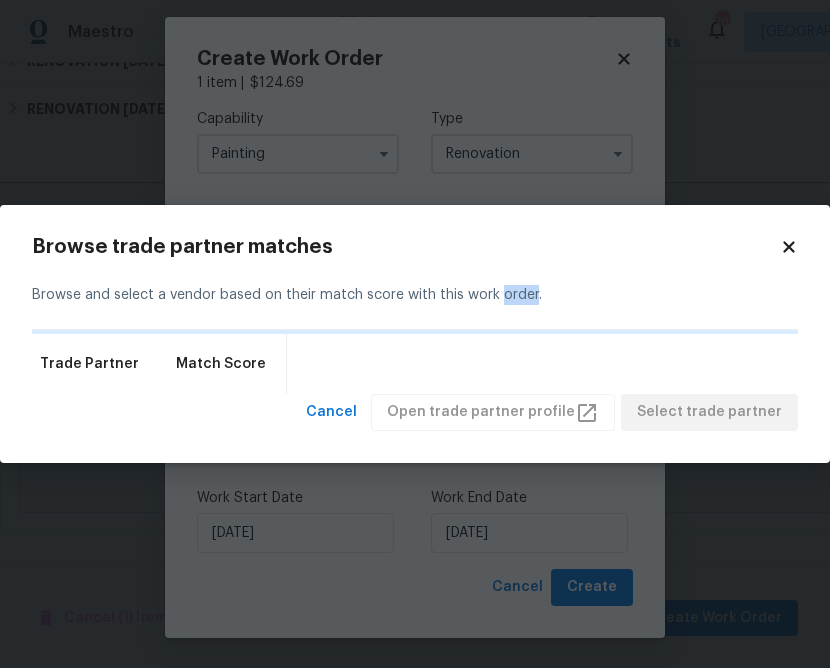 click on "Browse and select a vendor based on their match score with this work order." at bounding box center (415, 295) 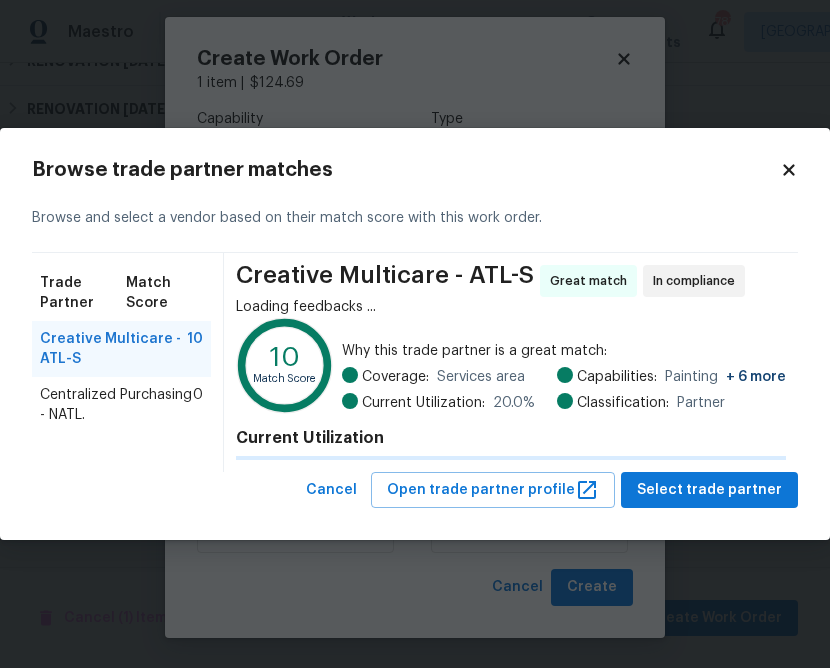 click on "Creative Multicare - ATL-S Great match In compliance Loading feedbacks ... 10 Match Score Why this trade partner is a great match: Coverage: Services area Current Utilization: 20.0 % Capabilities: Painting + 6 more Classification: Partner Current Utilization" at bounding box center (511, 362) 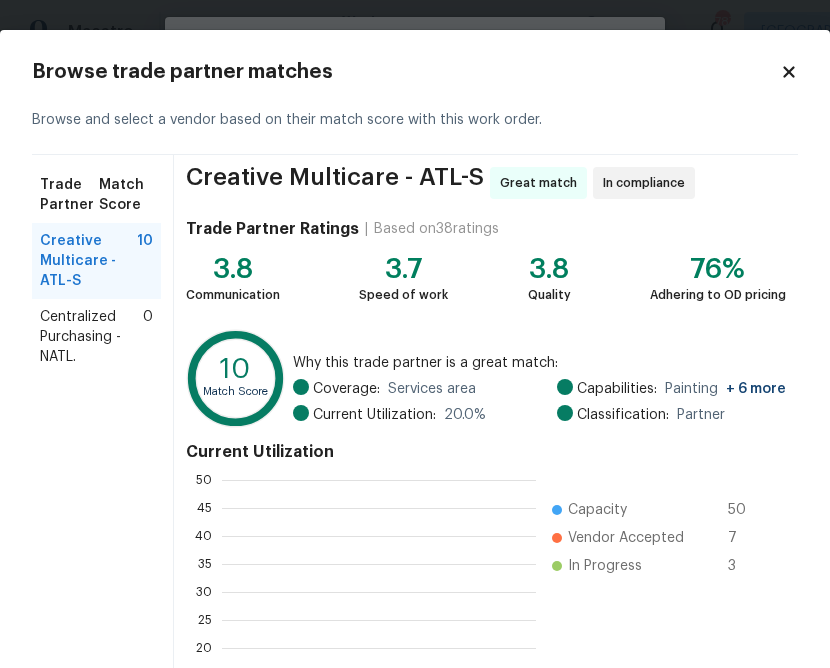 scroll, scrollTop: 2, scrollLeft: 1, axis: both 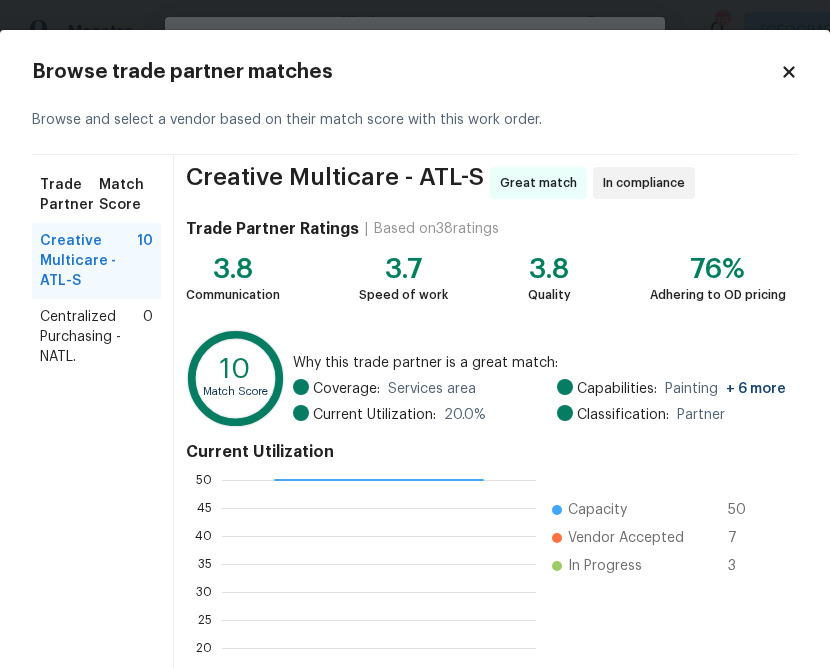 click on "Centralized Purchasing - NATL." at bounding box center (91, 337) 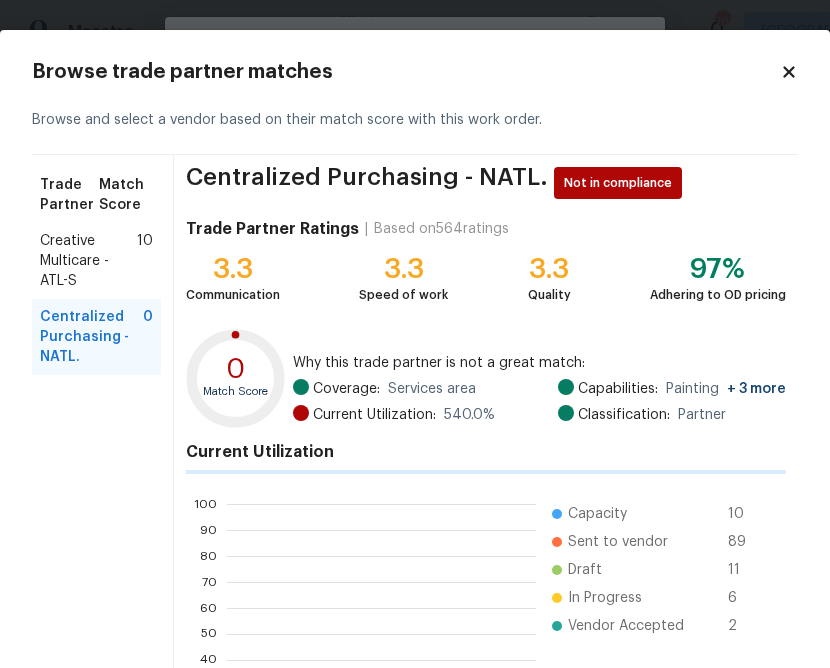 scroll, scrollTop: 2, scrollLeft: 2, axis: both 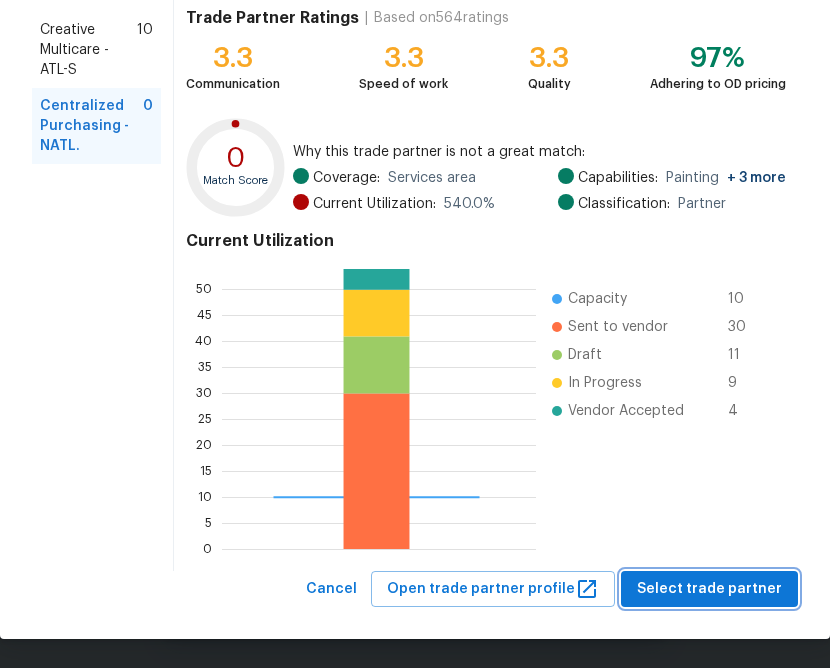 click on "Select trade partner" at bounding box center (709, 589) 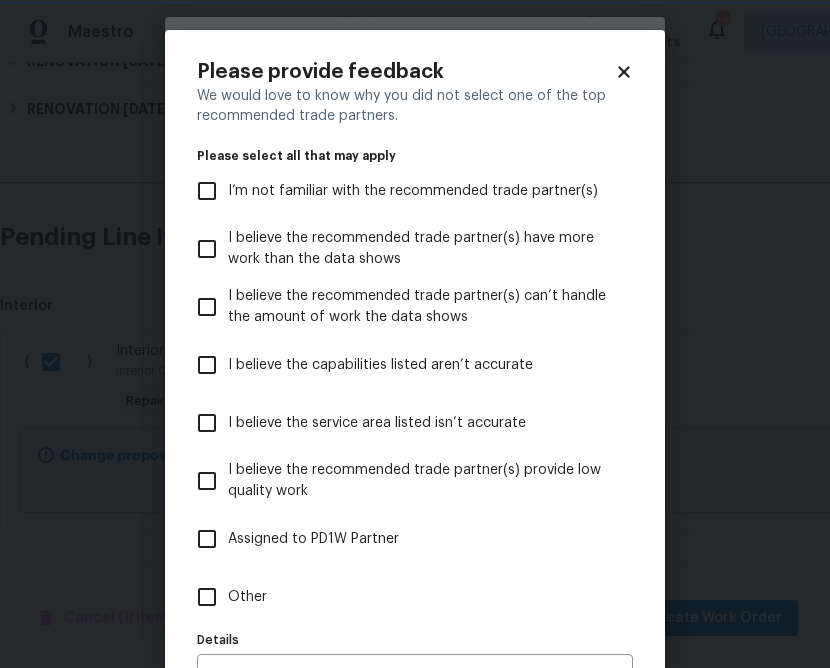 scroll, scrollTop: 0, scrollLeft: 0, axis: both 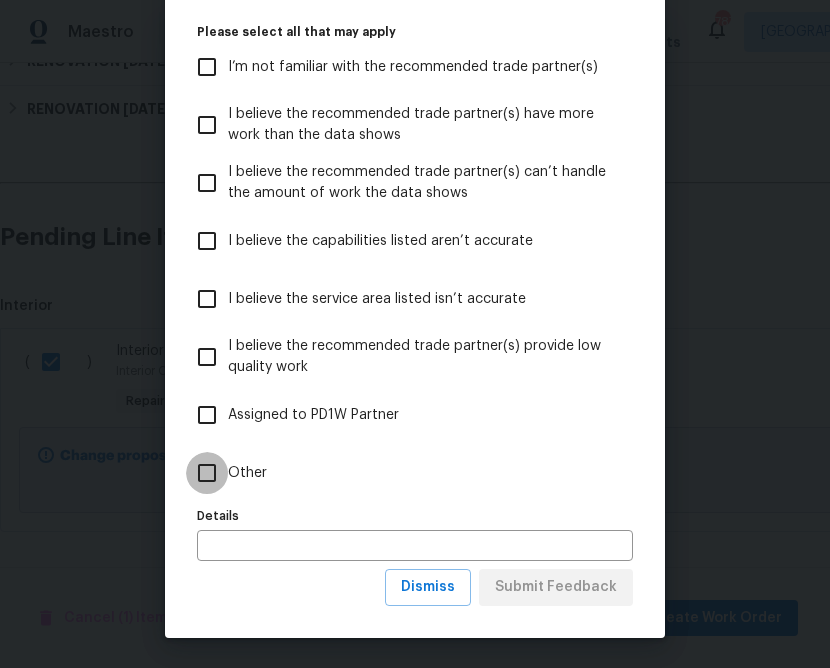 click on "Other" at bounding box center [207, 473] 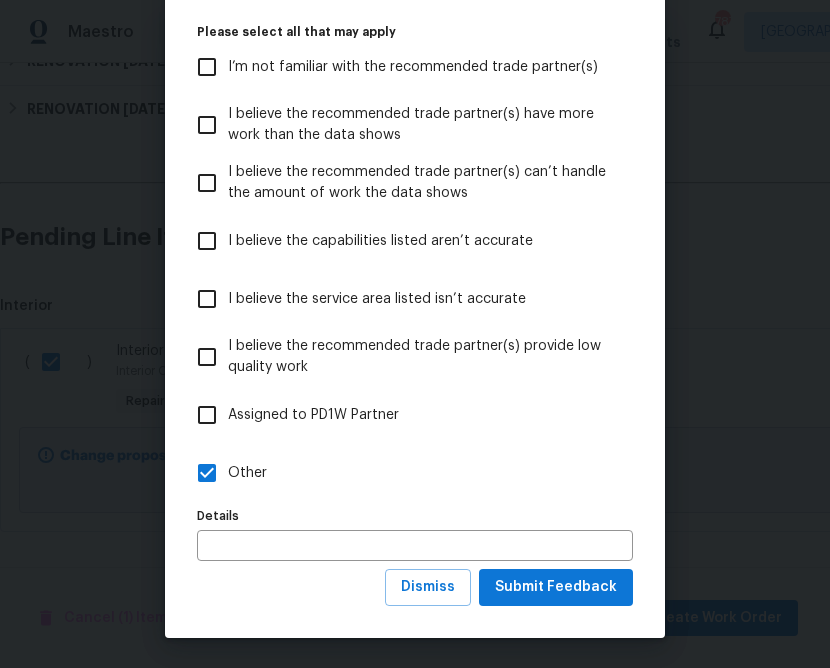 click on "Please provide feedback We would love to know why you did not select one of the top recommended trade partners. Please select all that may apply I’m not familiar with the recommended trade partner(s) I believe the recommended trade partner(s) have more work than the data shows I believe the recommended trade partner(s) can’t handle the amount of work the data shows I believe the capabilities listed aren’t accurate I believe the service area listed isn’t accurate I believe the recommended trade partner(s) provide low quality work Assigned to PD1W Partner Other Details Details Dismiss Submit Feedback" at bounding box center (415, 272) 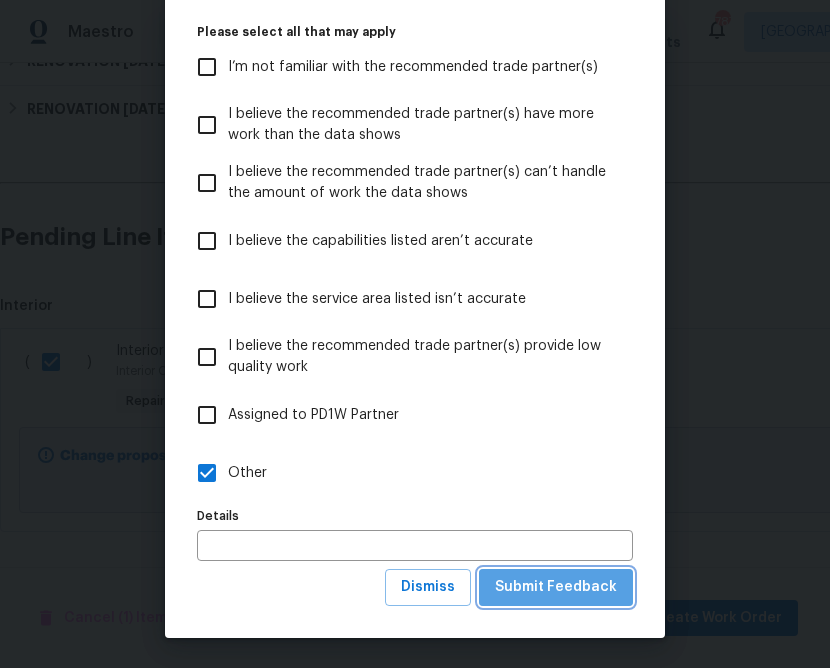 click on "Submit Feedback" at bounding box center (556, 587) 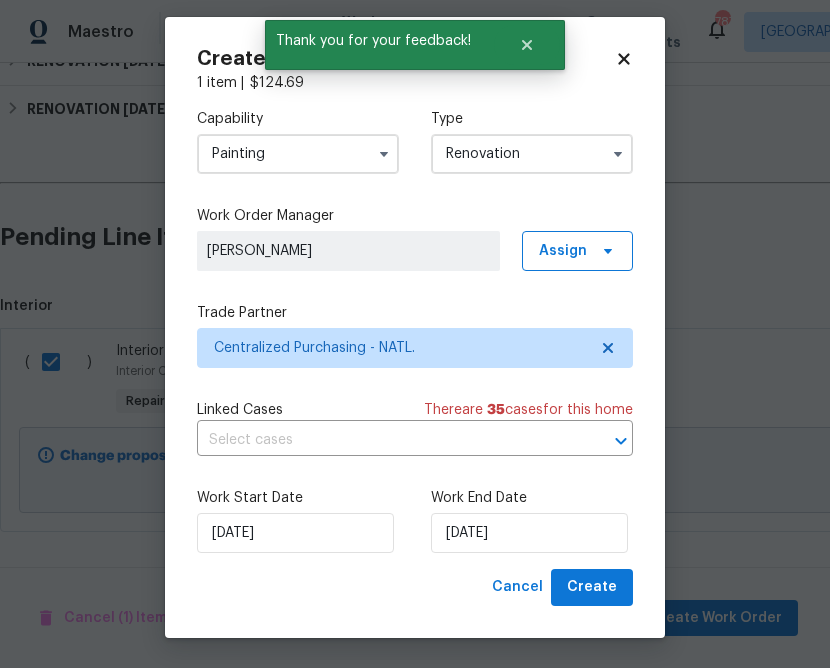 scroll, scrollTop: 0, scrollLeft: 0, axis: both 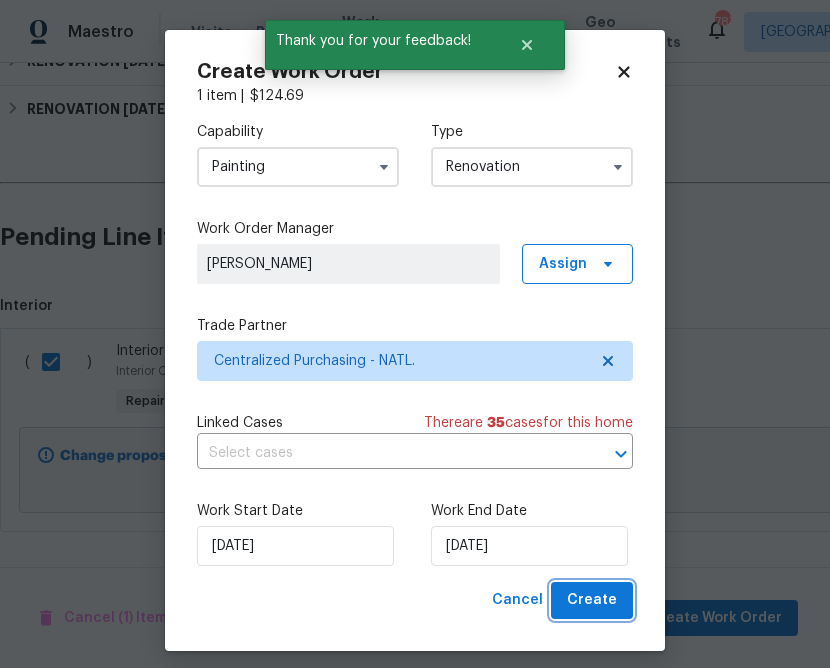 click on "Create" at bounding box center [592, 600] 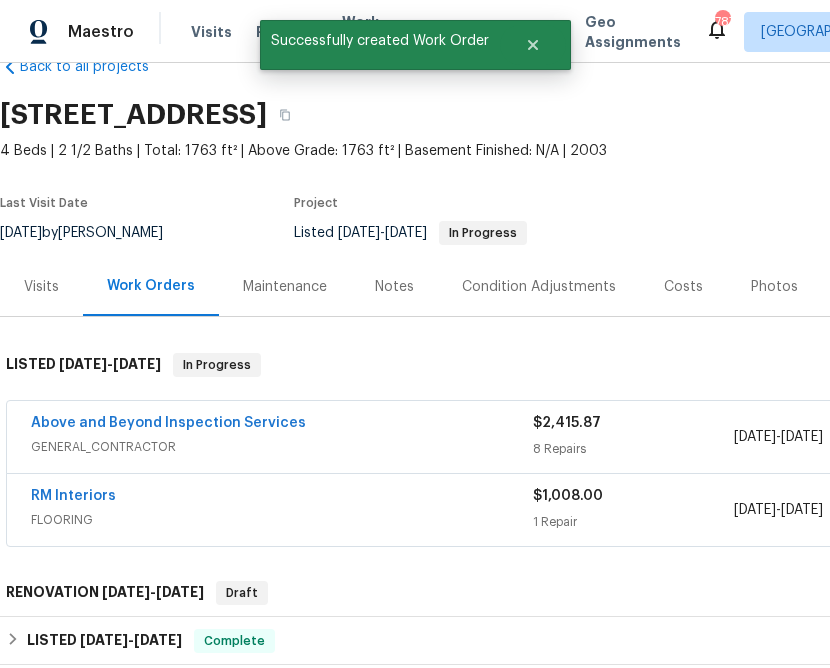 scroll, scrollTop: 50, scrollLeft: 0, axis: vertical 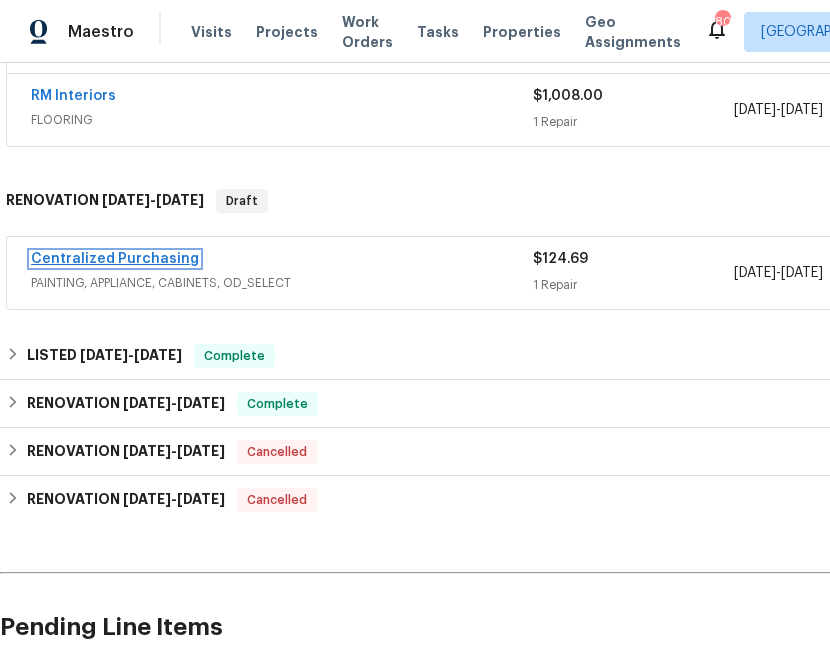 click on "Centralized Purchasing" at bounding box center [115, 259] 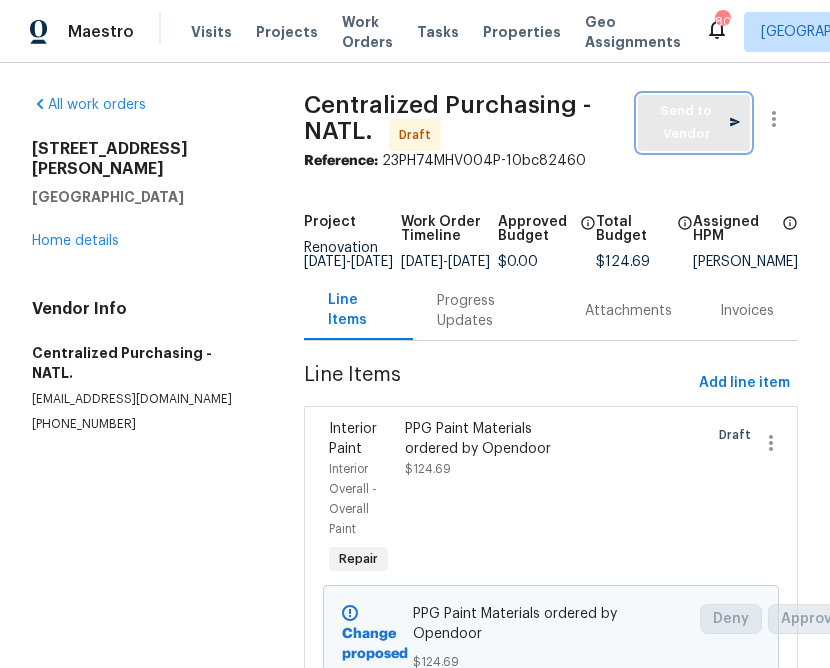 click on "Send to Vendor" at bounding box center [694, 123] 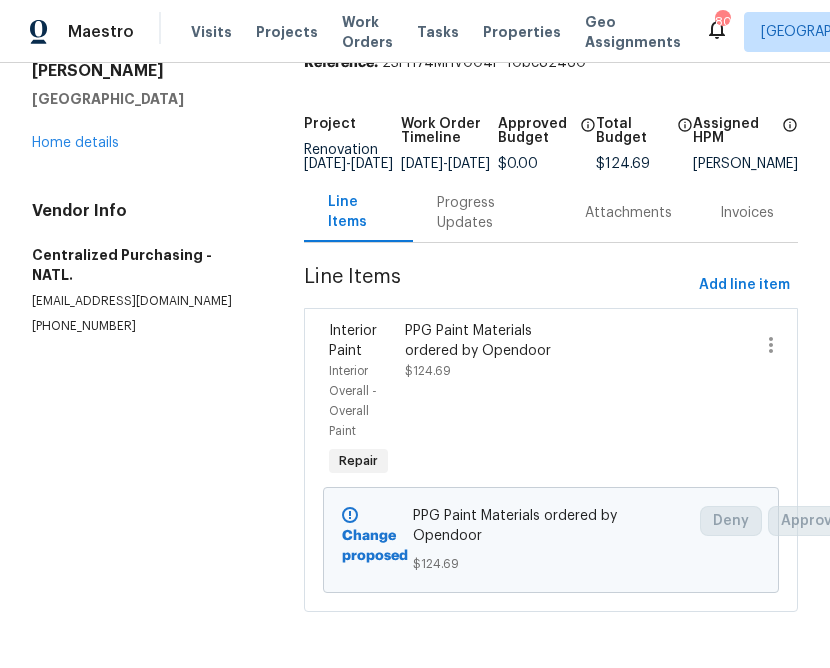 scroll, scrollTop: 0, scrollLeft: 0, axis: both 